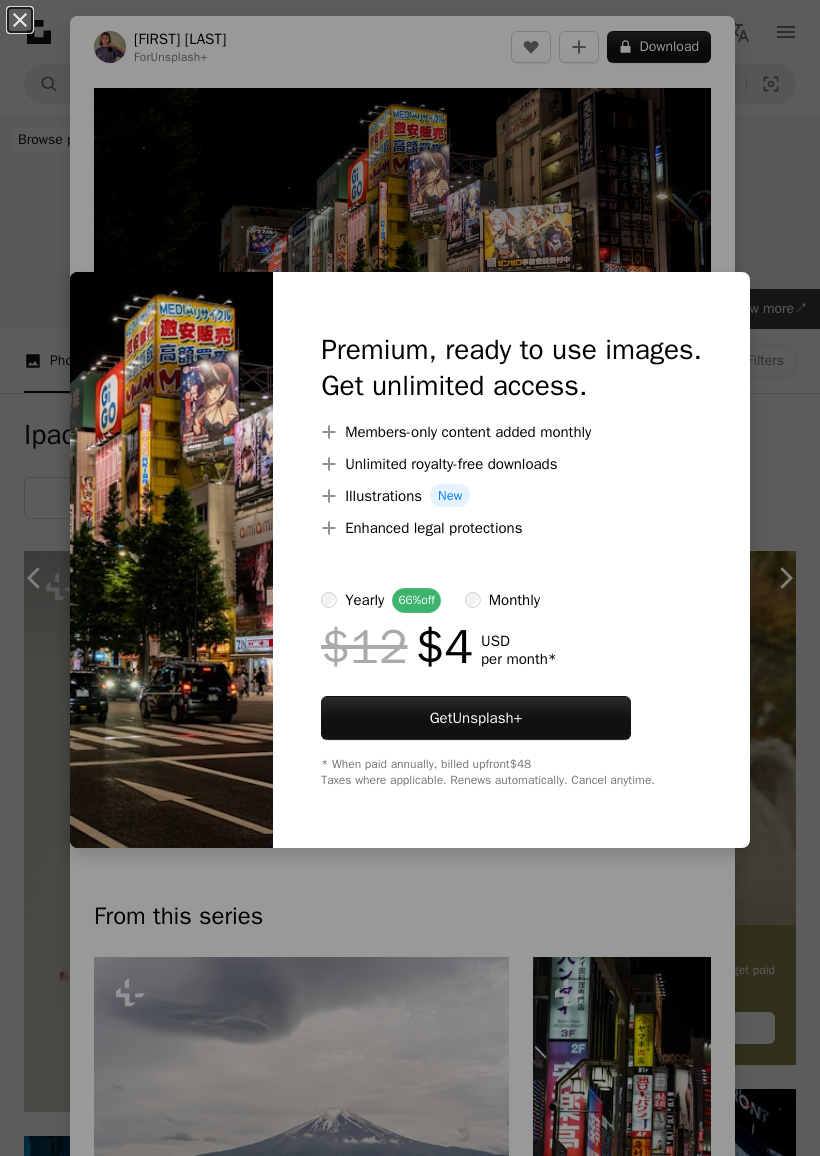 scroll, scrollTop: 1506, scrollLeft: 0, axis: vertical 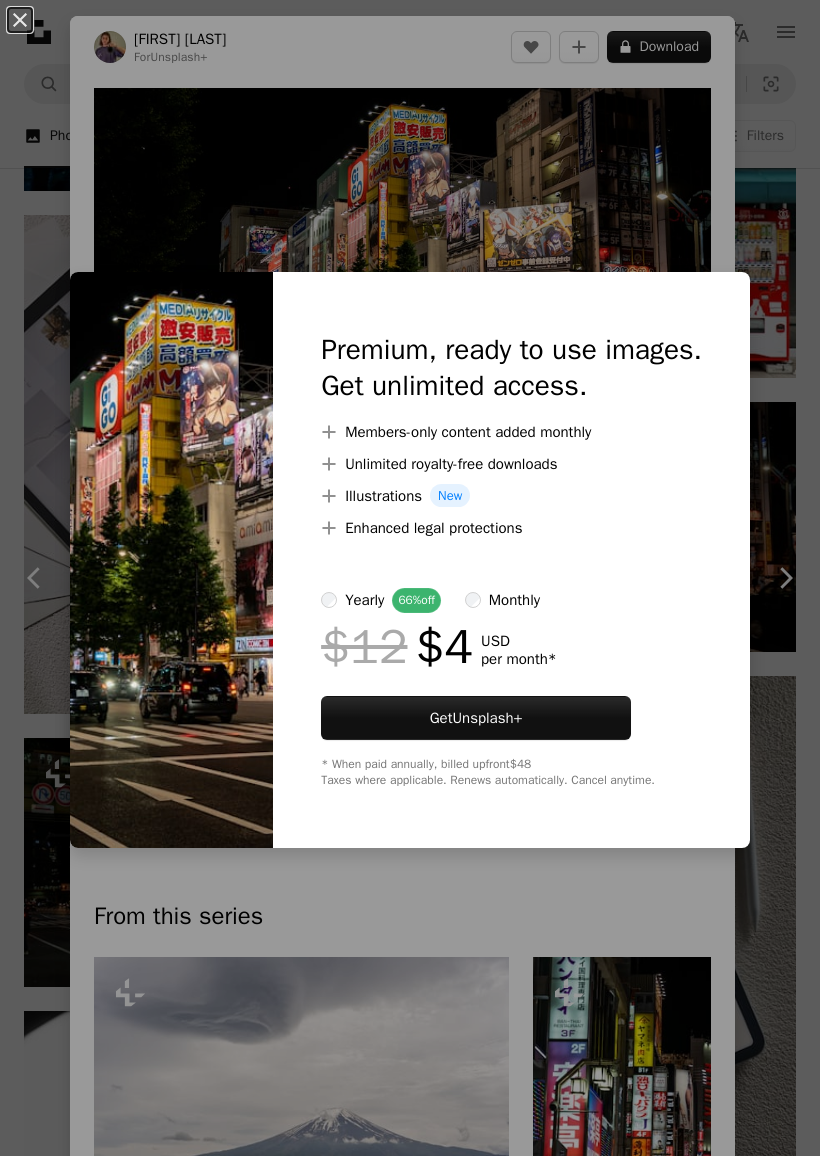 click on "An X shape Premium, ready to use images. Get unlimited access. A plus sign Members-only content added monthly A plus sign Unlimited royalty-free downloads A plus sign Illustrations  New A plus sign Enhanced legal protections yearly 66%  off monthly $12   $4 USD per month * Get  Unsplash+ * When paid annually, billed upfront  $48 Taxes where applicable. Renews automatically. Cancel anytime." at bounding box center [410, 578] 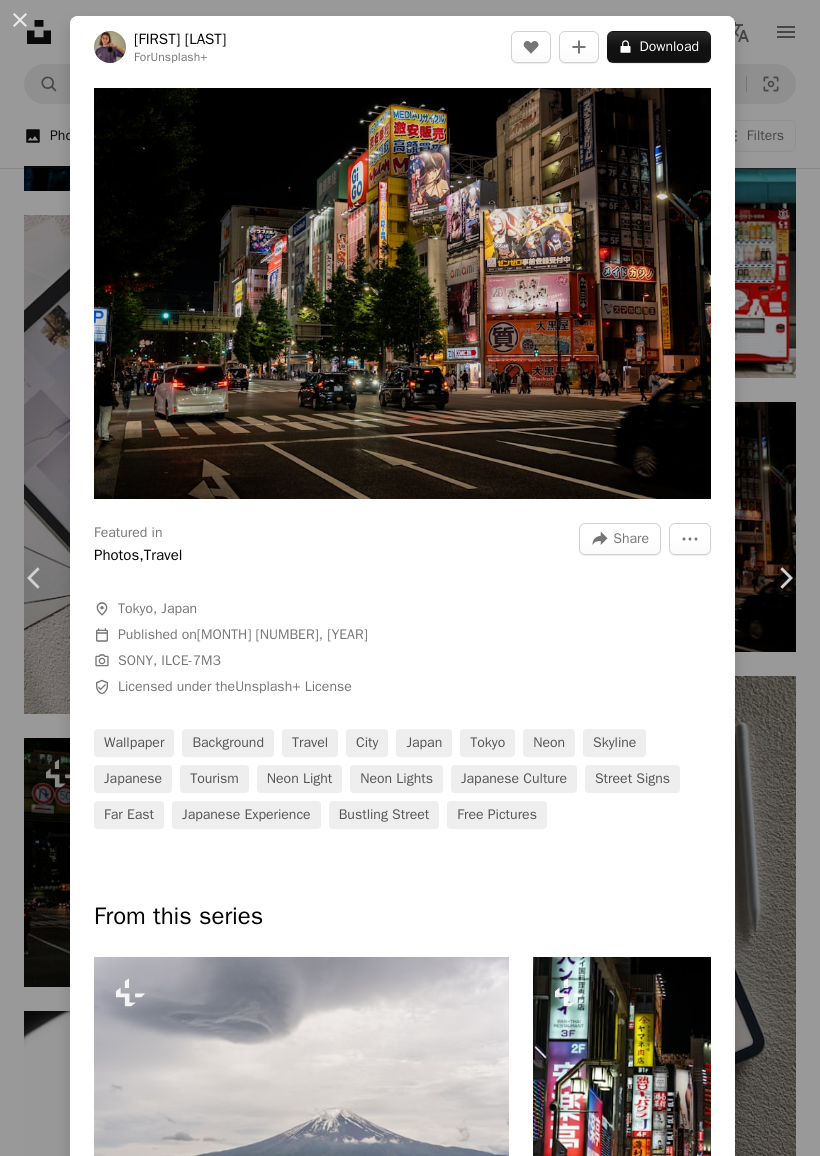 click at bounding box center (402, 293) 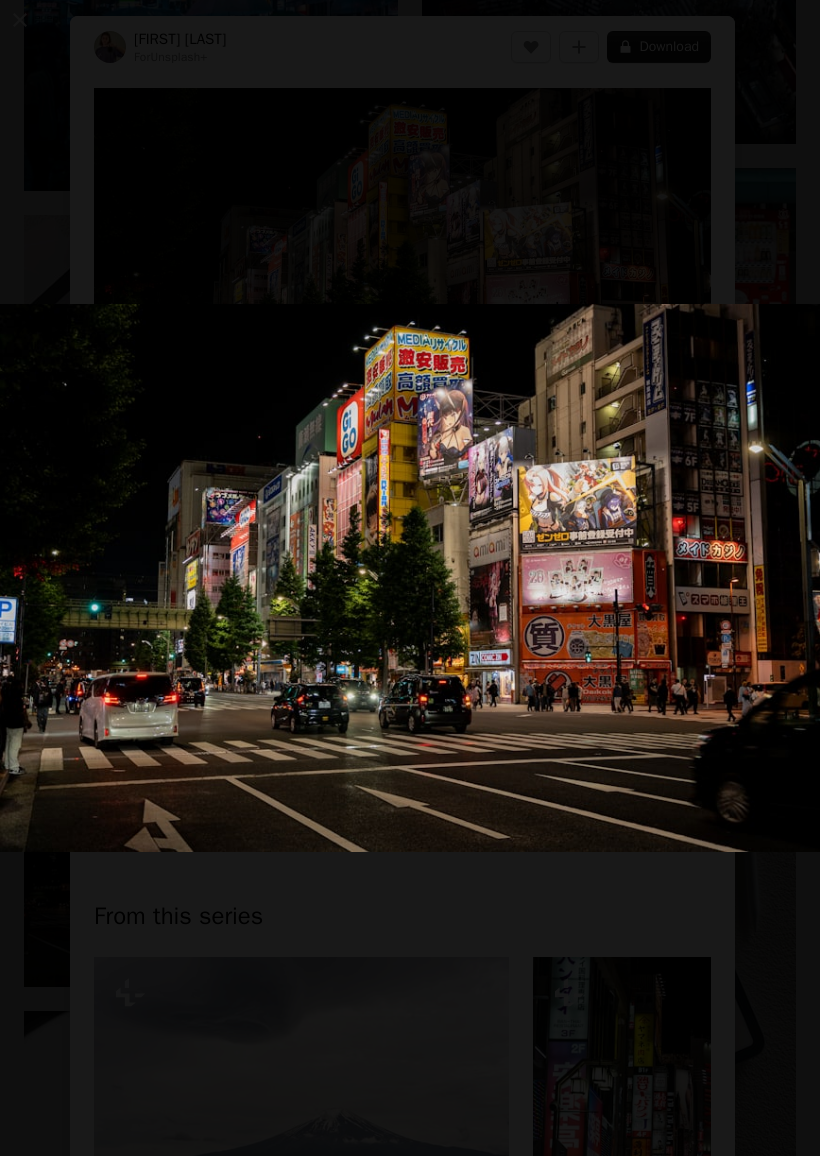 click at bounding box center (410, 578) 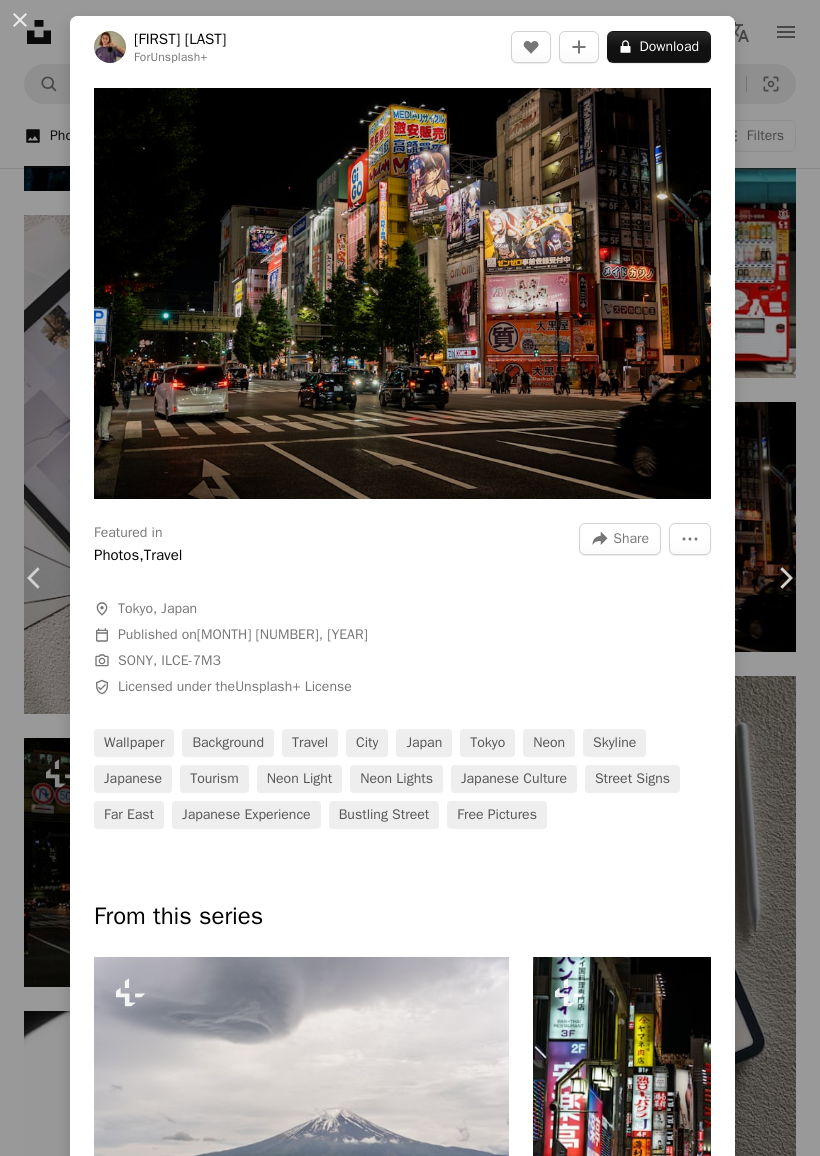 click on "An X shape Chevron left Chevron right [FIRST] [LAST] For Unsplash+ A heart A plus sign A lock Download Zoom in Featured in Photos , Travel A forward-right arrow Share More Actions A map marker Tokyo, [COUNTRY] Calendar outlined Published on [MONTH] [NUMBER], [YEAR] Camera SONY, ILCE-7M3 Safety Licensed under the Unsplash+ License wallpaper background travel city japan tokyo neon skyline japanese tourism neon light neon lights japanese culture street signs far east japanese experience bustling street Free pictures From this series Plus sign for Unsplash+ Plus sign for Unsplash+ Plus sign for Unsplash+ Plus sign for Unsplash+ Plus sign for Unsplash+ Plus sign for Unsplash+ Plus sign for Unsplash+ Plus sign for Unsplash+ Plus sign for Unsplash+ Plus sign for Unsplash+ Plus sign for Unsplash+ Related images Plus sign for Unsplash+ A heart A plus sign [FIRST] [LAST] For Unsplash+ A lock Download Plus sign for Unsplash+ A heart A plus sign Getty Images For Unsplash+ A lock Download Plus sign for Unsplash+ A heart A plus sign For" at bounding box center (410, 578) 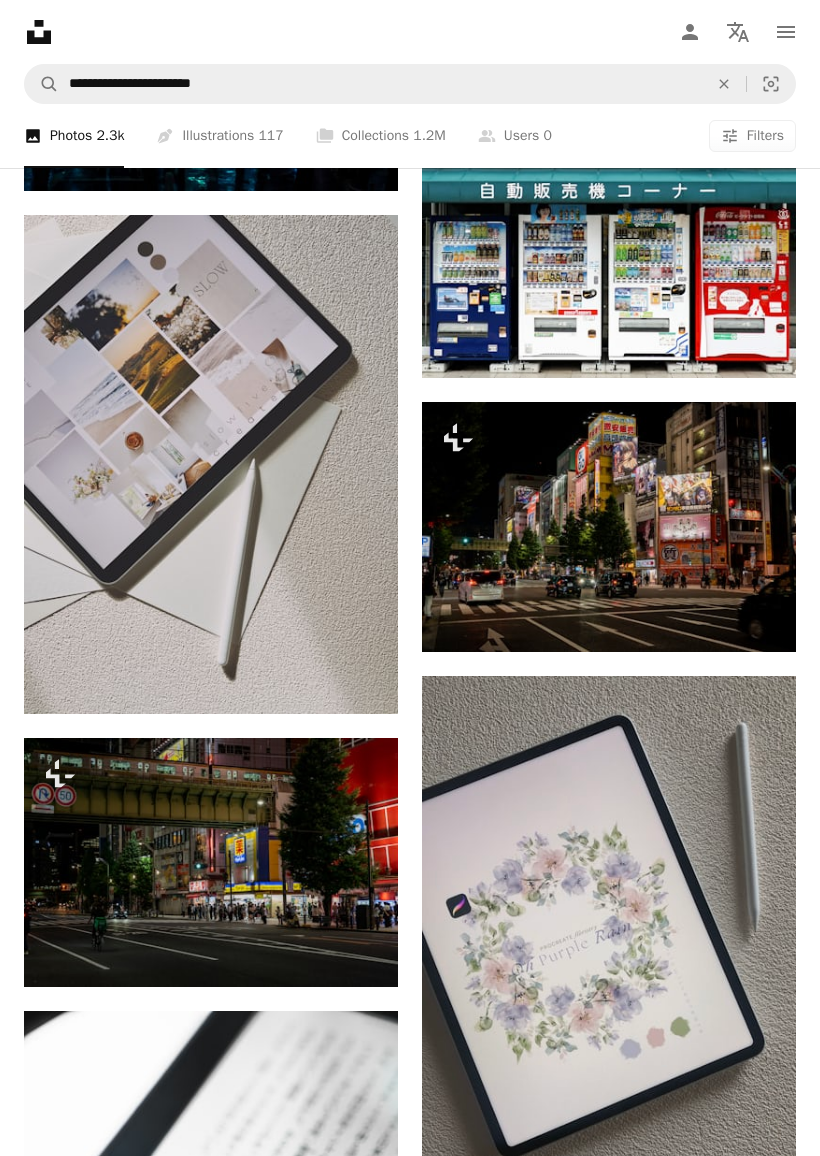 click on "A plus sign" at bounding box center (756, 204) 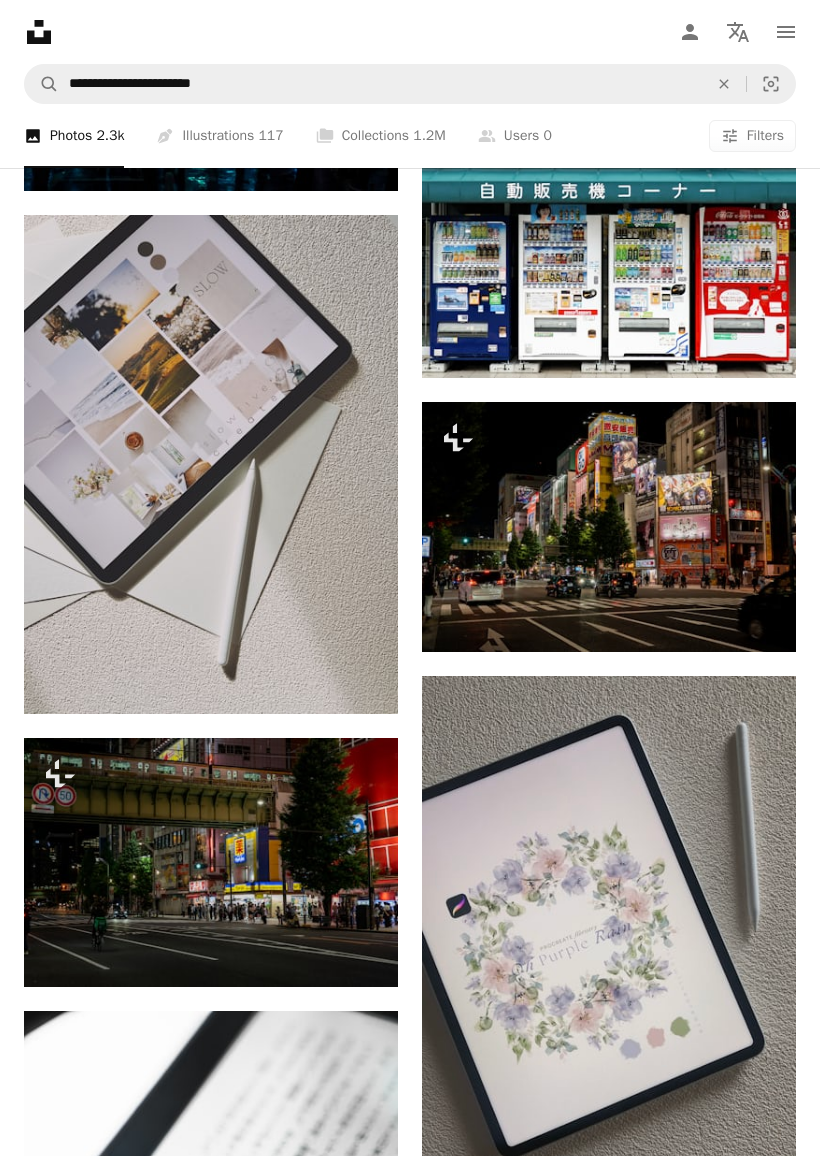 click on "Join Unsplash Already have an account?  Login First name Last name Email Username  (only letters, numbers and underscores) Password  (min. 8 char) Join By joining, you agree to the  Terms  and  Privacy Policy ." at bounding box center [480, 4657] 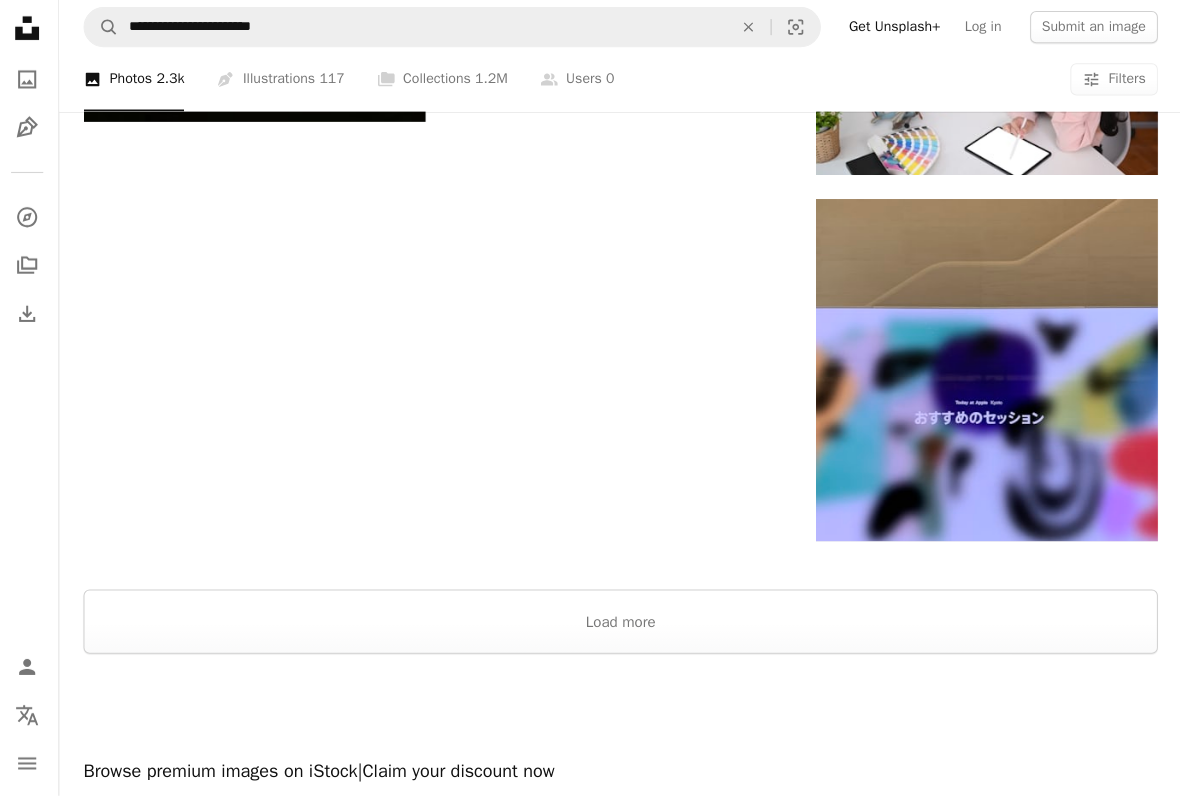 click on "Load more" at bounding box center [622, 623] 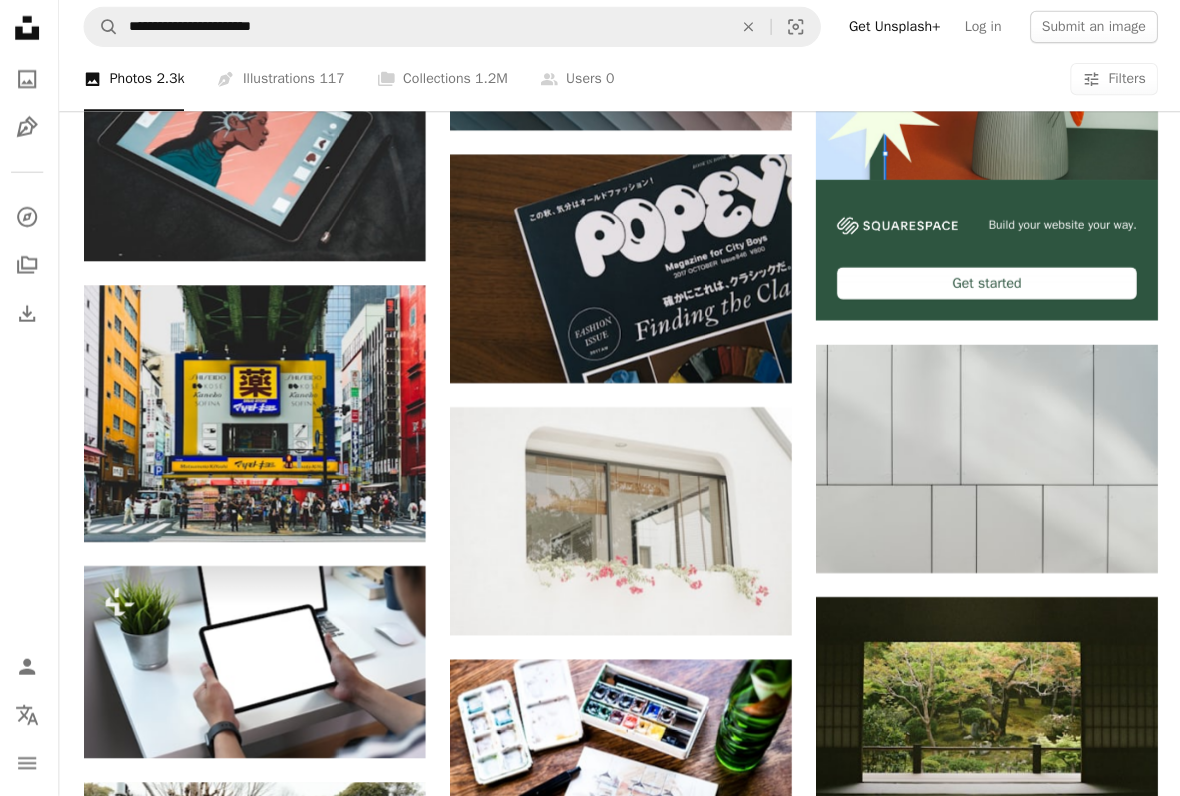 scroll, scrollTop: 7320, scrollLeft: 0, axis: vertical 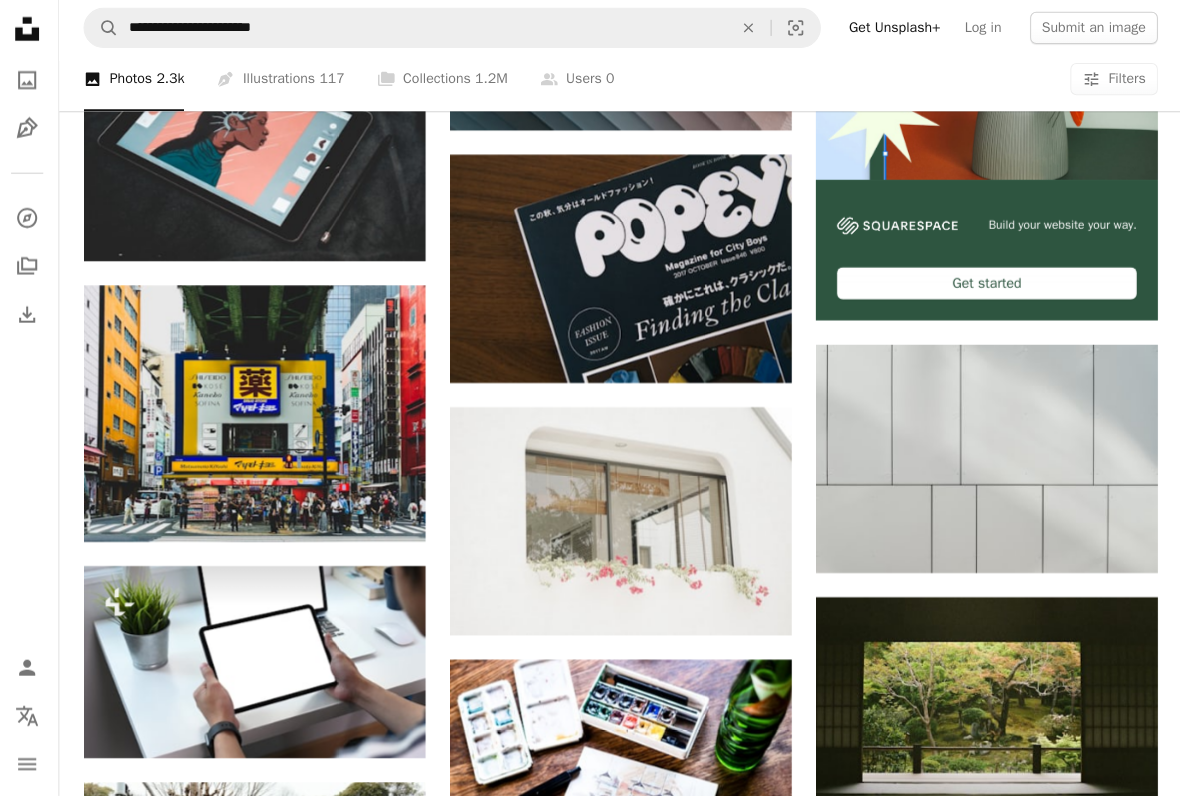 click at bounding box center [258, 415] 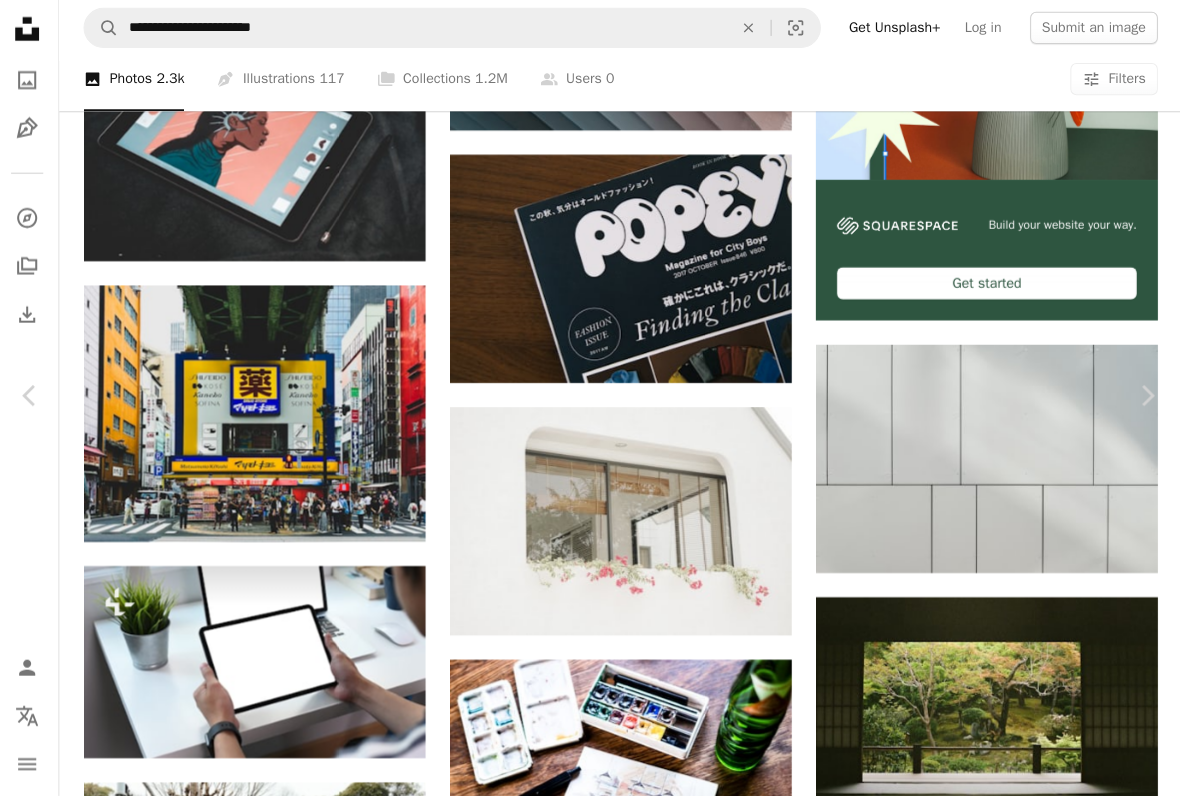 click on "Chevron right" at bounding box center (1145, 398) 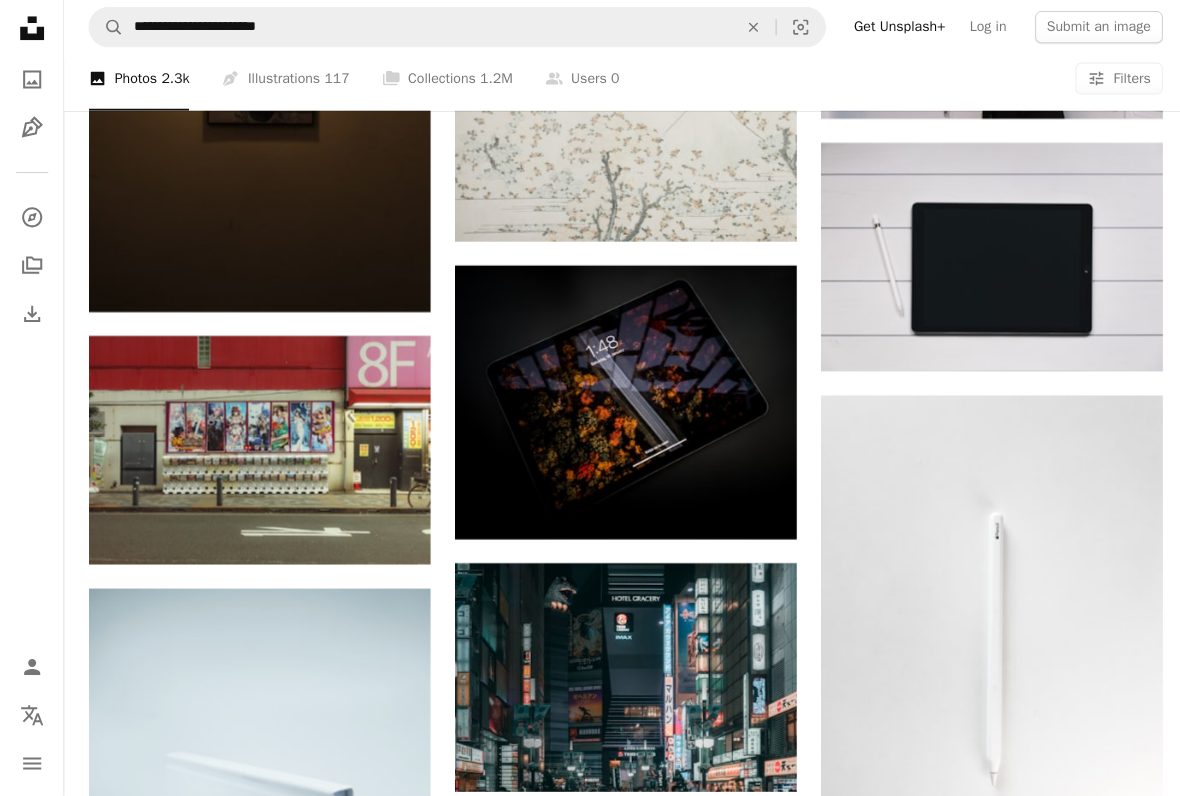 scroll, scrollTop: 21961, scrollLeft: 0, axis: vertical 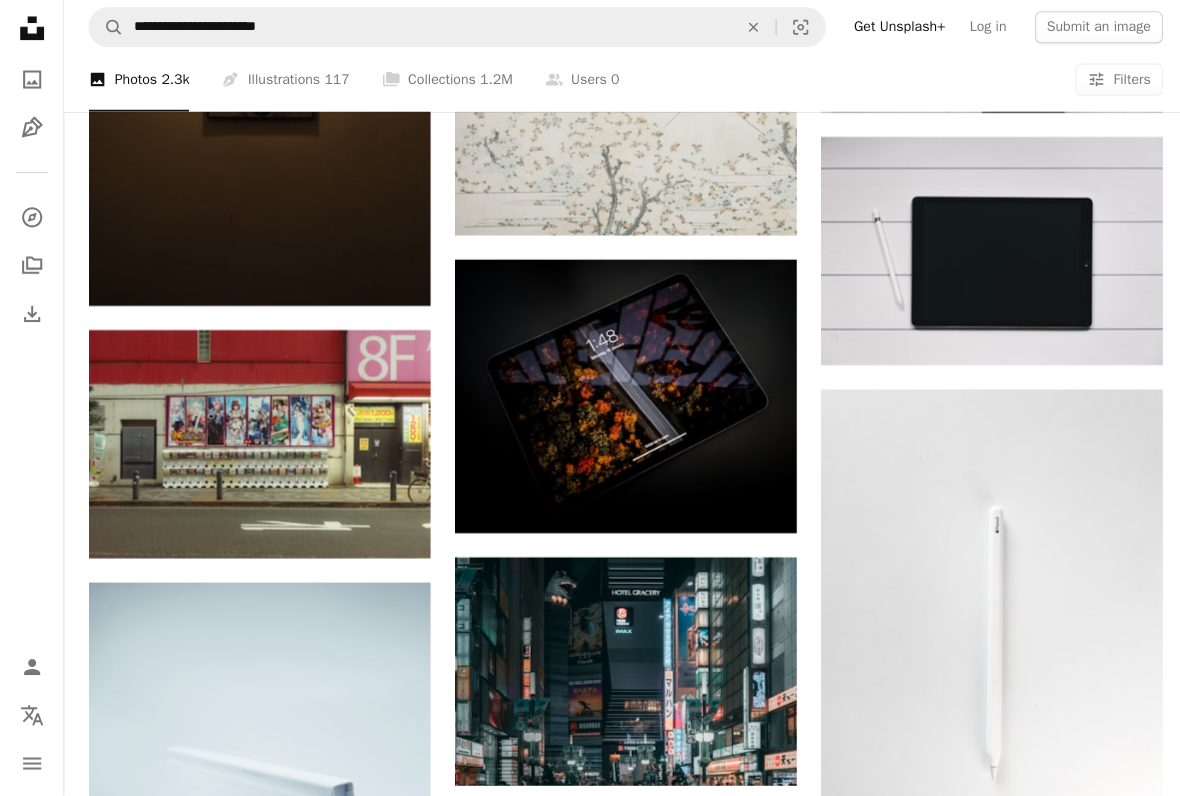 click at bounding box center (622, 672) 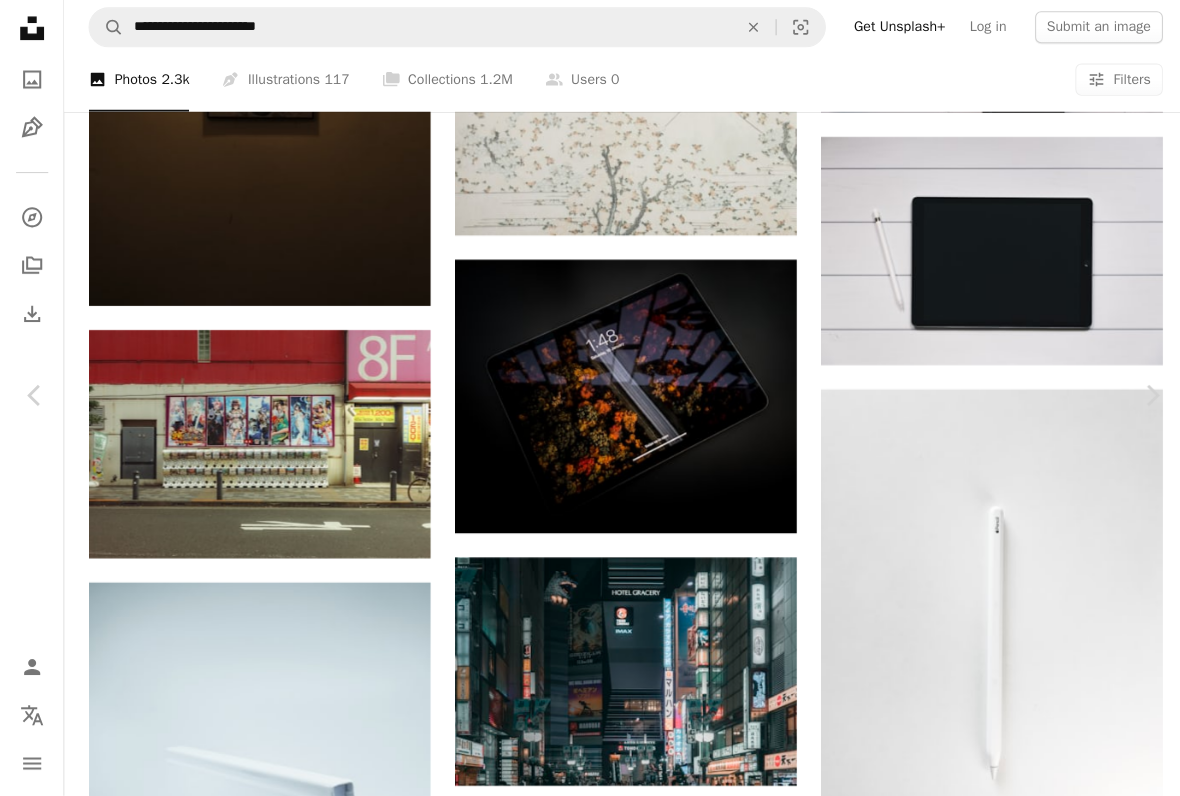 click on "An X shape Chevron left Chevron right [FIRST] [LAST] [FIRST] [LAST] A heart A plus sign Download free Chevron down Zoom in Views 26,968 Downloads 145 A forward-right arrow Share Info icon Info More Actions Shinjuku, Tokyo - [COUNTRY] A map marker 7 Chome Nishishinjuku, Shinjuku City, Tokyo 160-0023, [COUNTRY] Calendar outlined Published on [MONTH] [NUMBER], [YEAR] Camera OLYMPUS CORPORATION, E-M1MarkII Safety Free to use under the Unsplash License building city night urban cityscape metropolis japan road street burger shop outdoors shopping mall advertisement night life shinjuku city Creative Commons images Browse premium related images on iStock | Save 20% with code UNSPLASH20 View more on iStock ↗ Related images A heart A plus sign [FIRST] [LAST] Available for hire A checkmark inside of a circle Arrow pointing down A heart A plus sign [FIRST] [LAST] Available for hire A checkmark inside of a circle Arrow pointing down A heart A plus sign [FIRST] [LAST] Arrow pointing down For" at bounding box center (590, 4996) 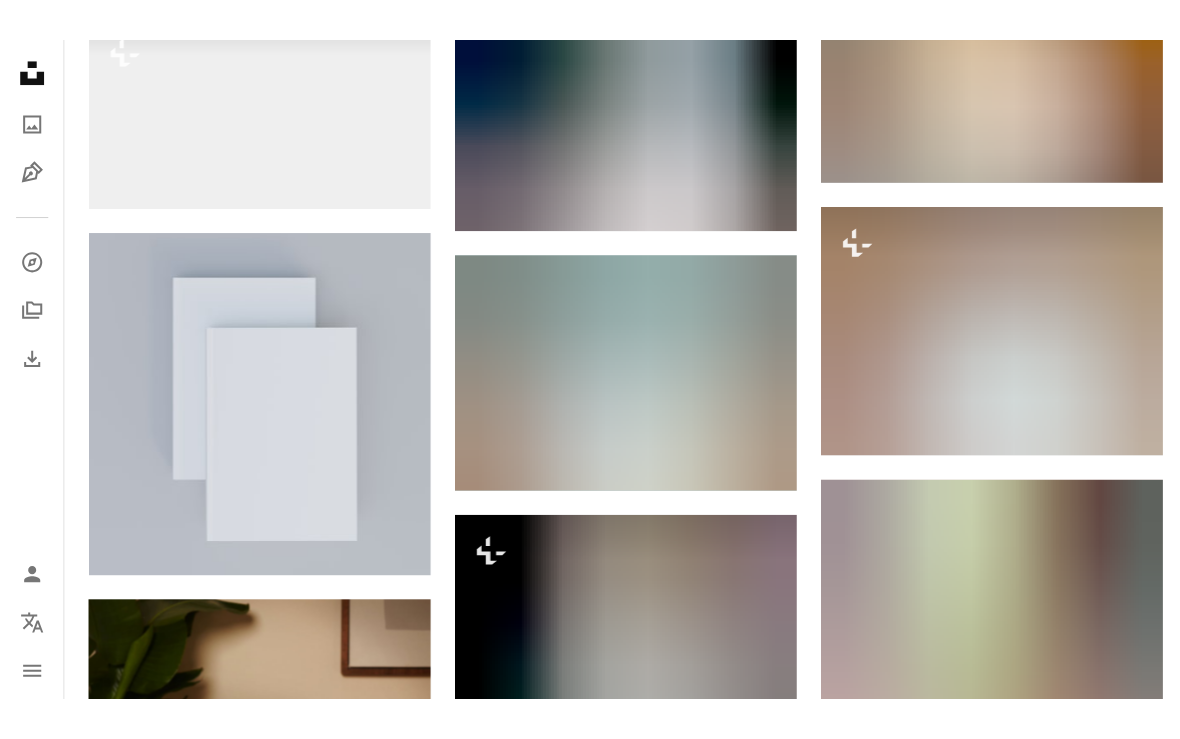 scroll, scrollTop: 0, scrollLeft: 0, axis: both 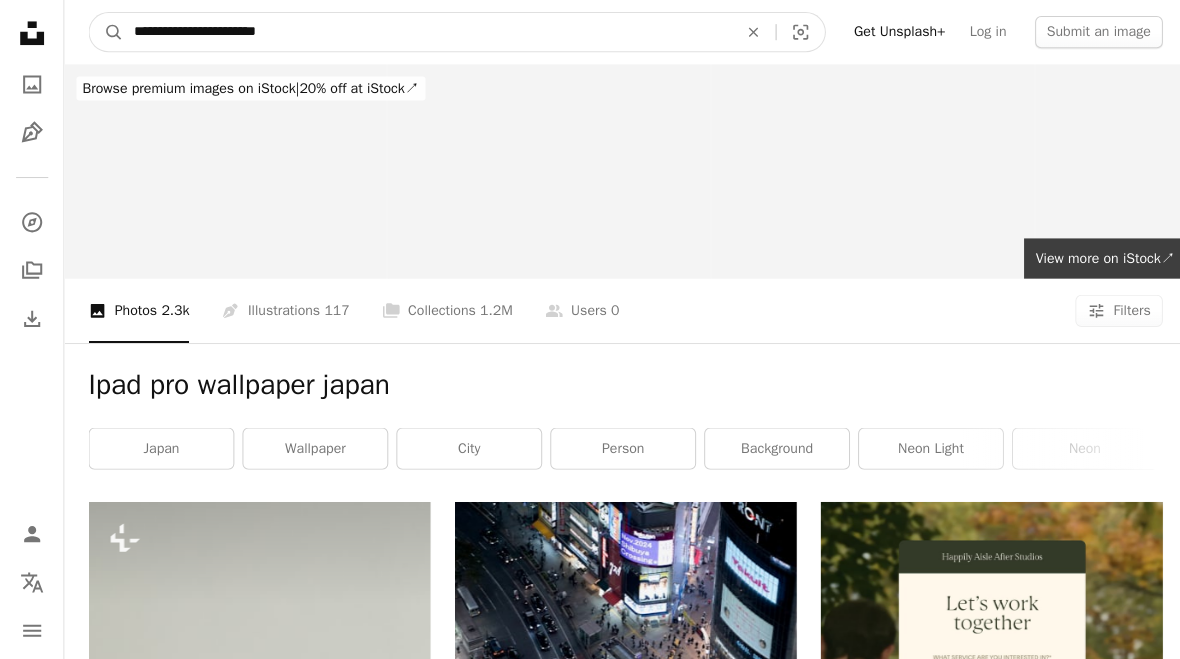 click on "**********" at bounding box center (425, 32) 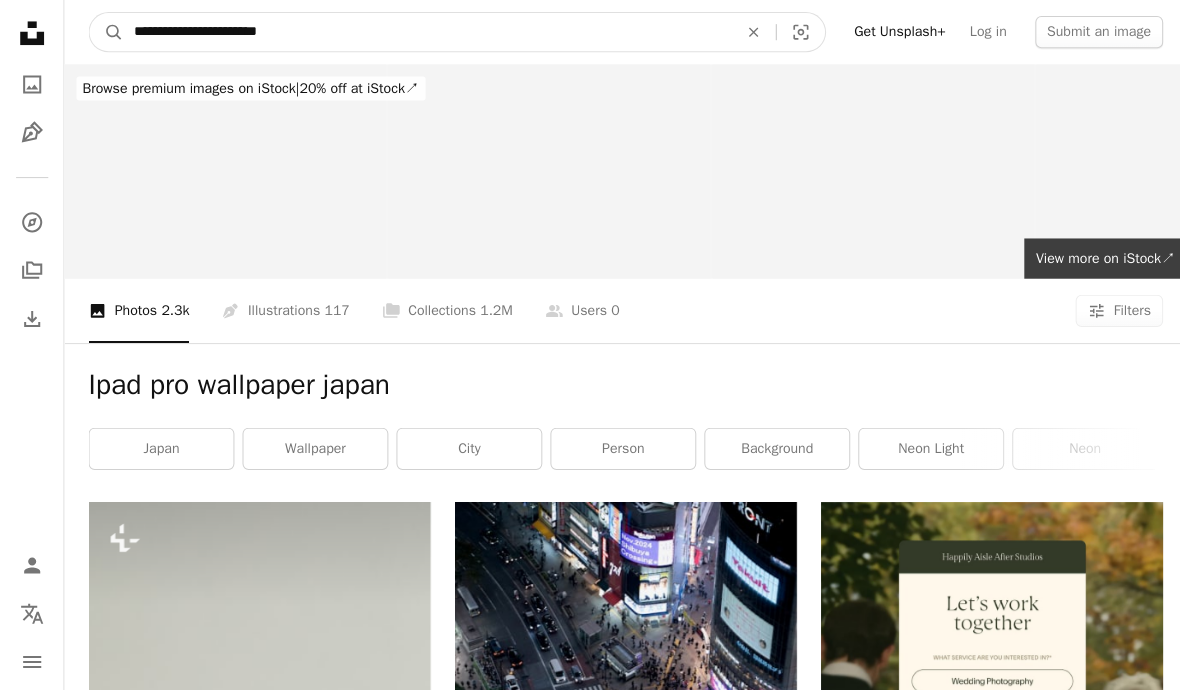 click on "**********" at bounding box center (425, 32) 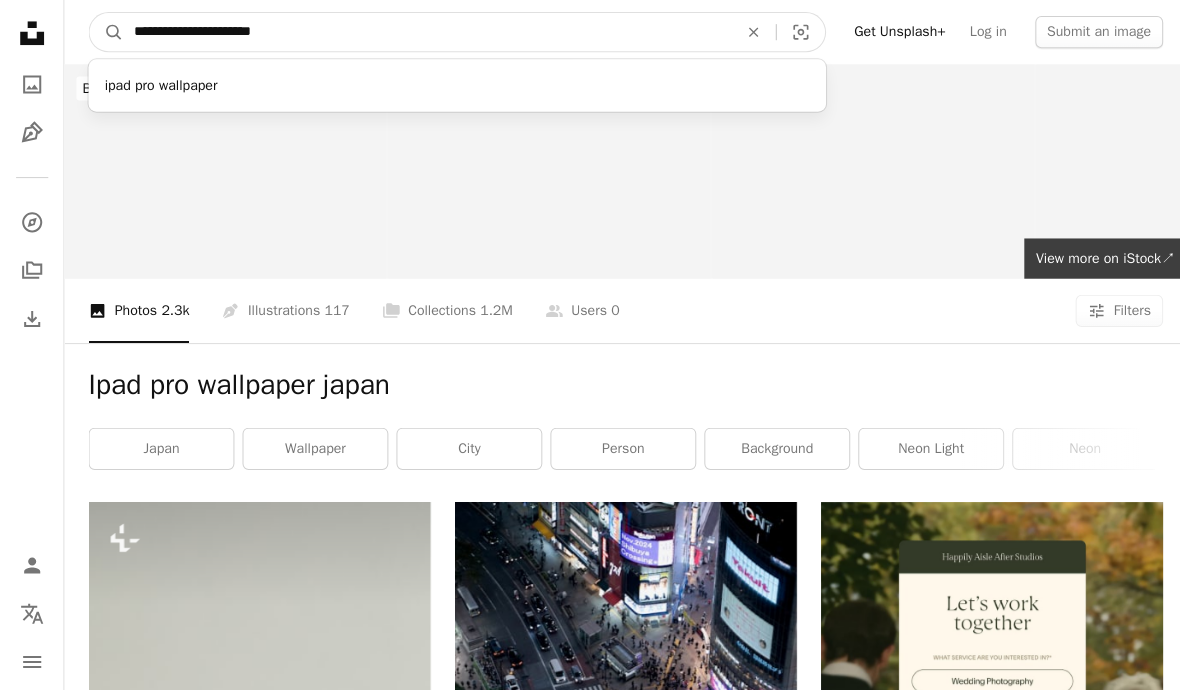 type on "**********" 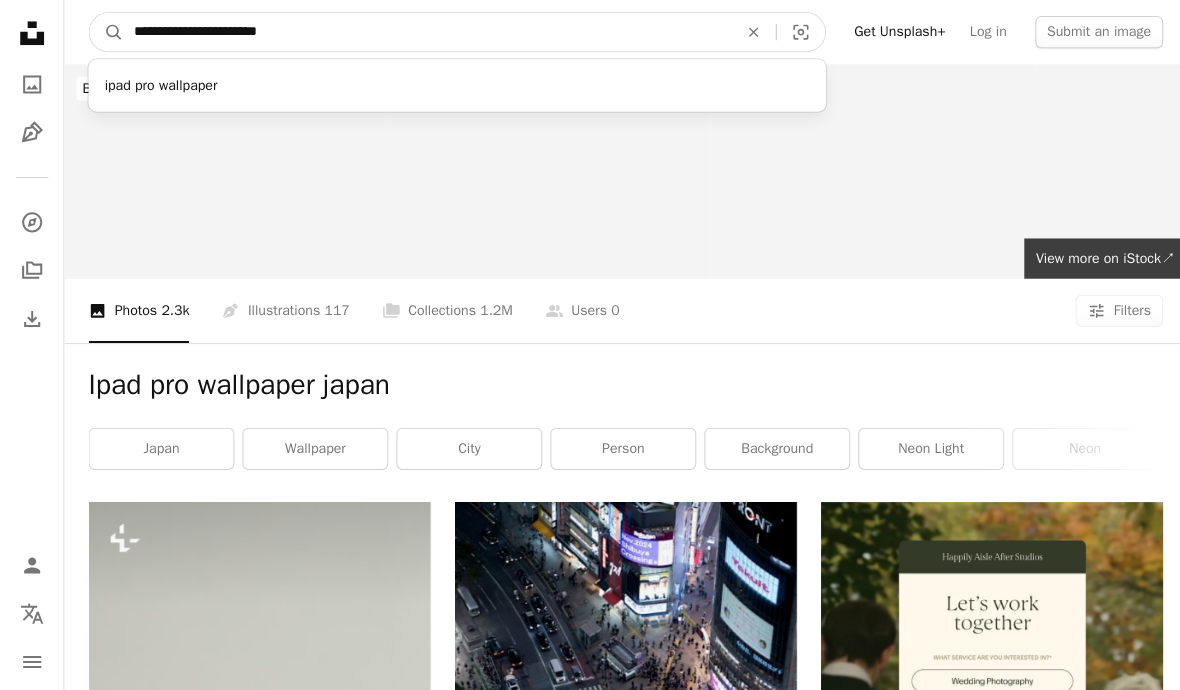 click on "A magnifying glass" at bounding box center (106, 32) 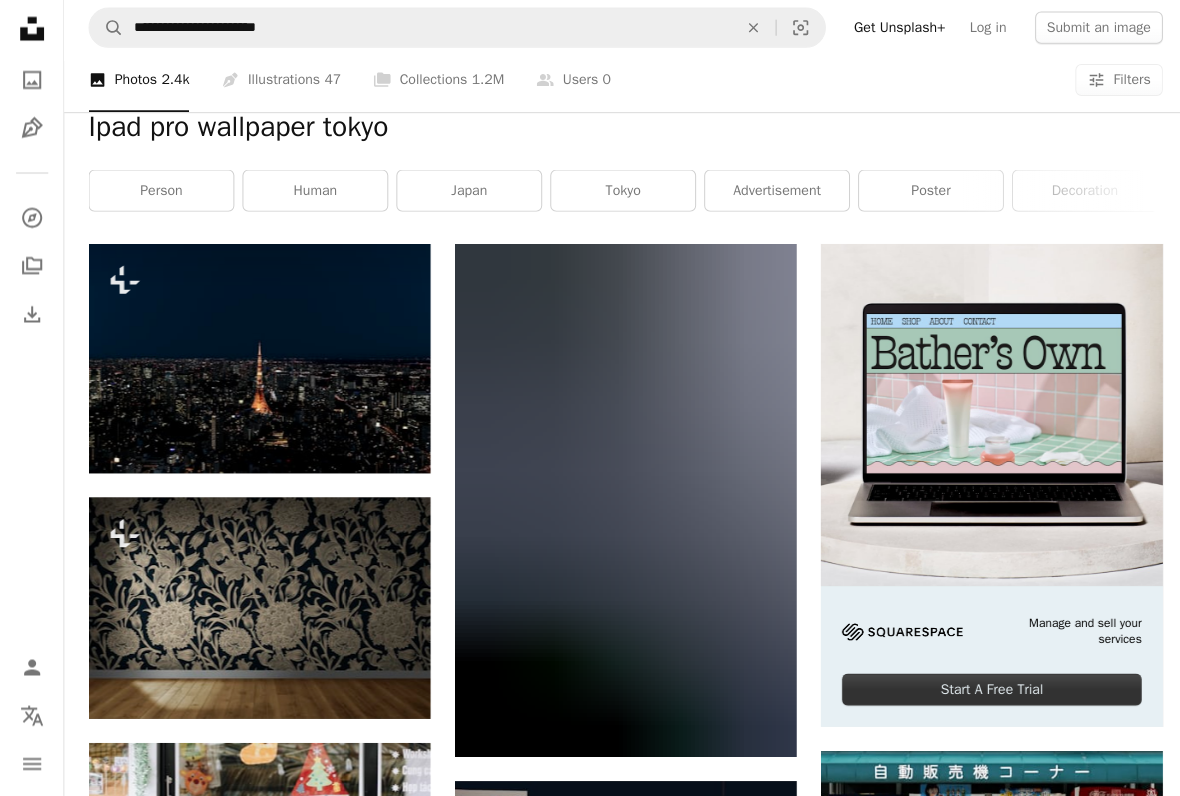 scroll, scrollTop: 267, scrollLeft: 0, axis: vertical 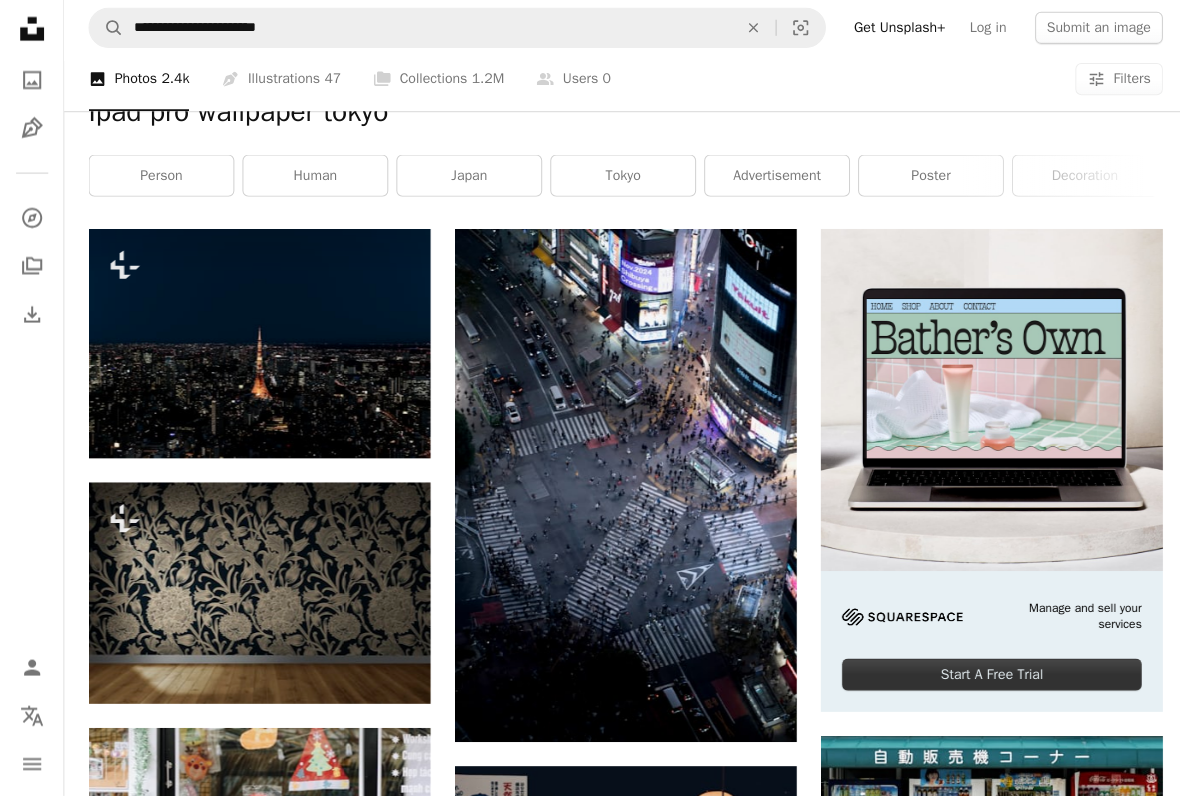click at bounding box center [258, 346] 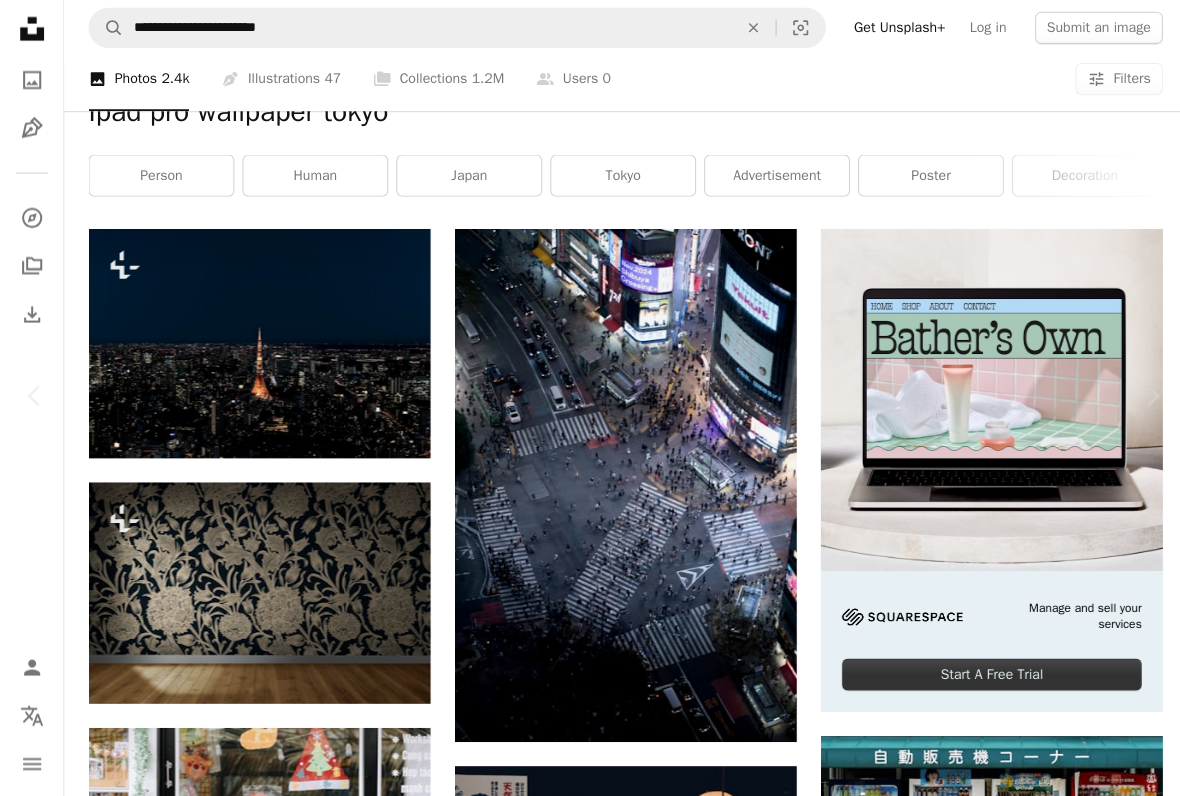 click on "Chevron right" at bounding box center [1145, 398] 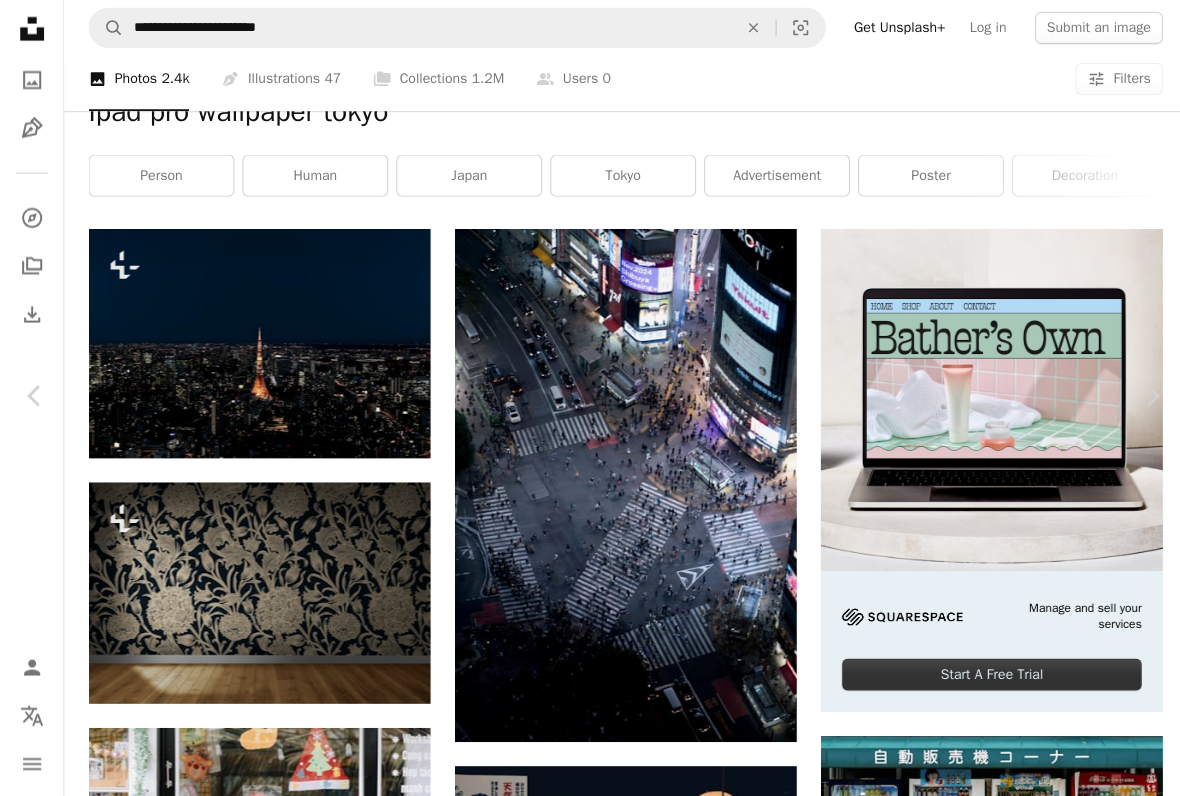 click on "An X shape" at bounding box center [20, 20] 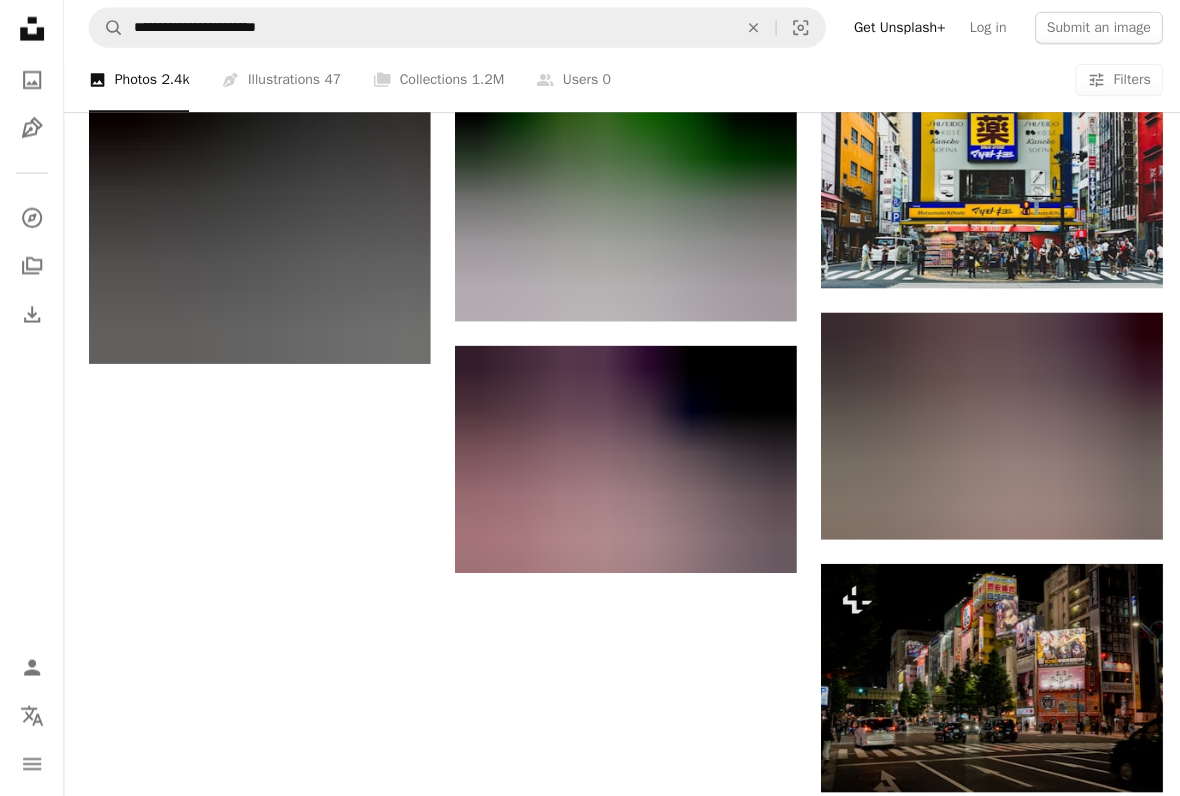 scroll, scrollTop: 1948, scrollLeft: 0, axis: vertical 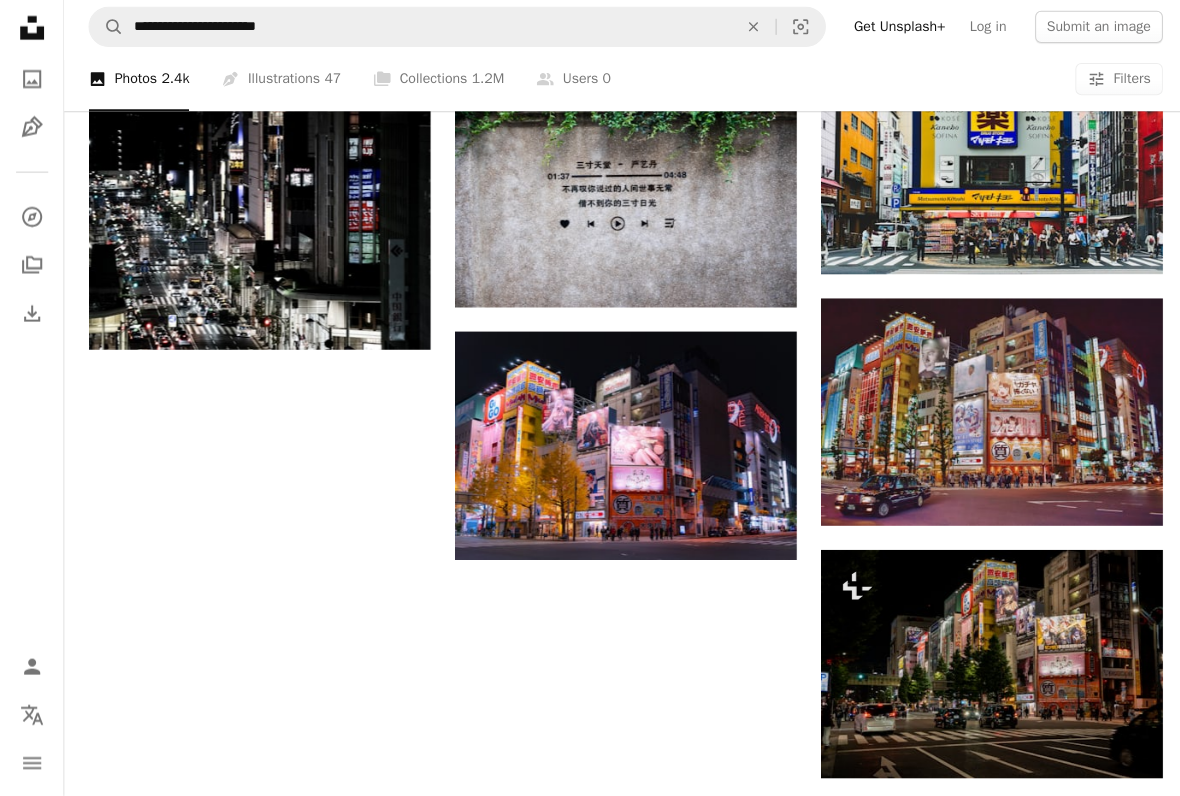 click at bounding box center [622, 448] 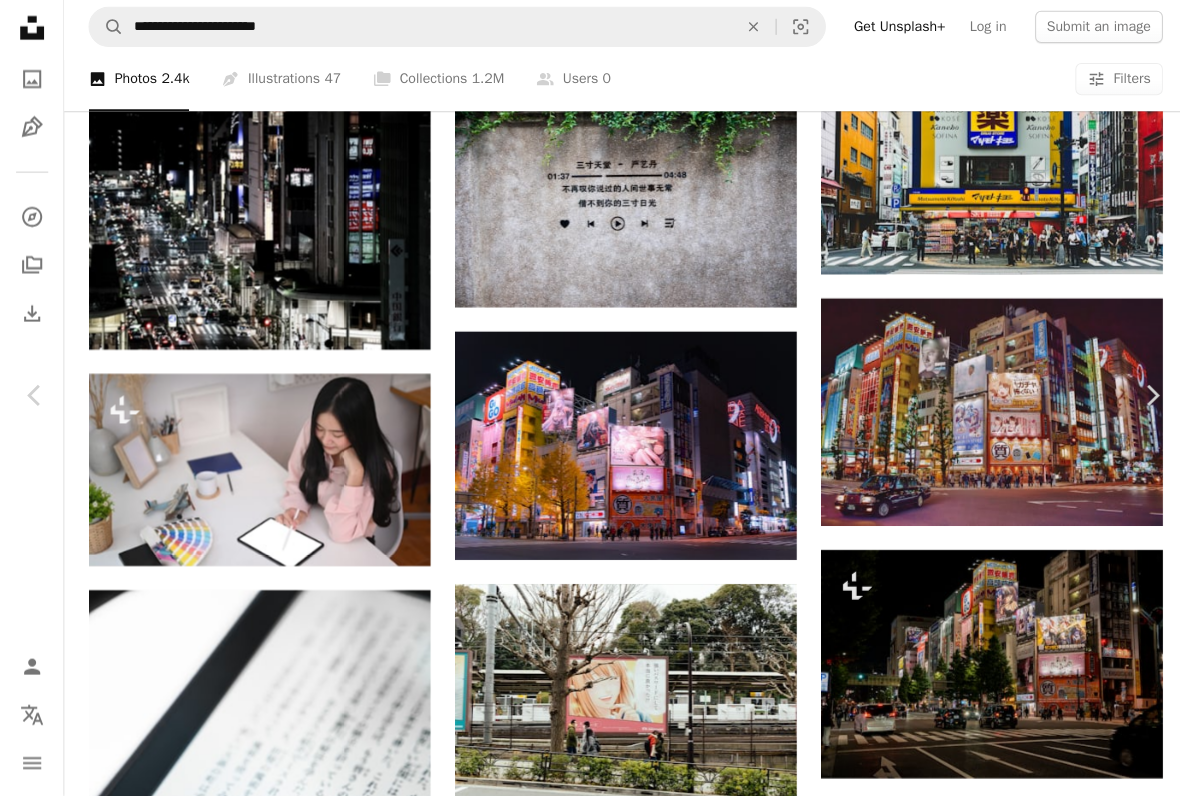 click at bounding box center [583, 4567] 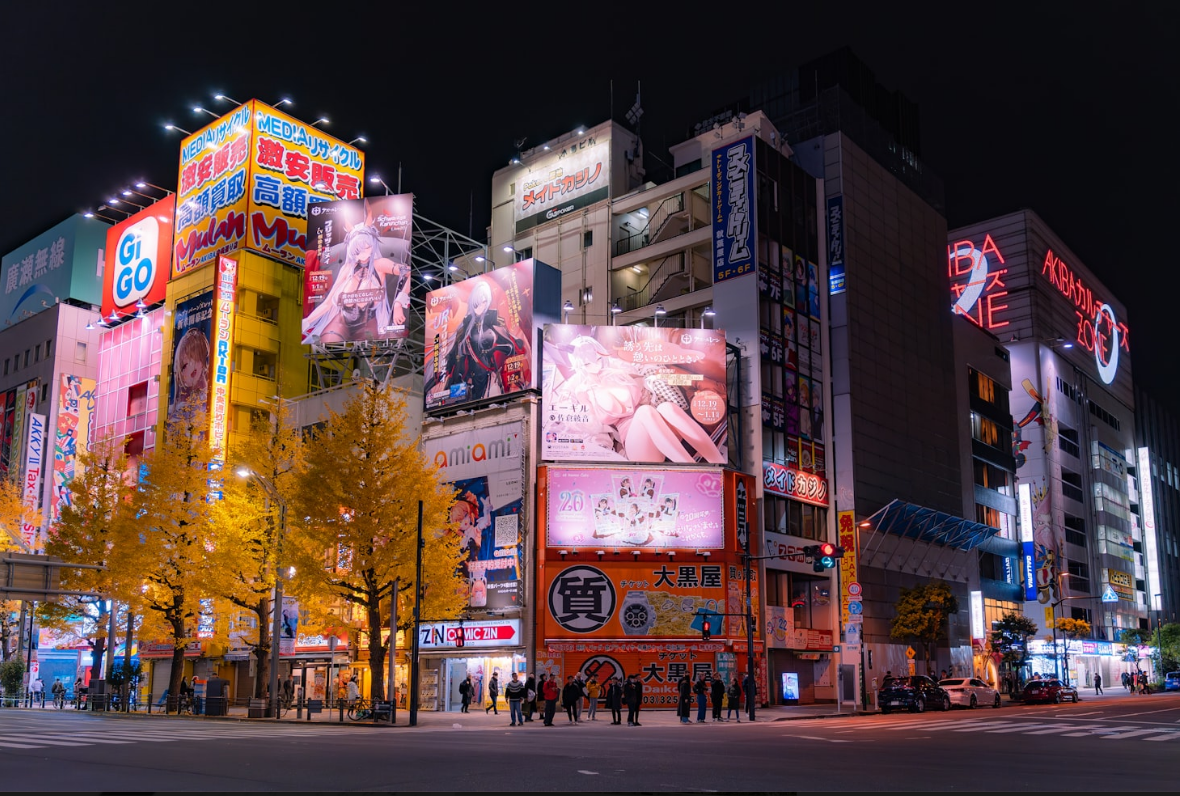 click at bounding box center (590, 398) 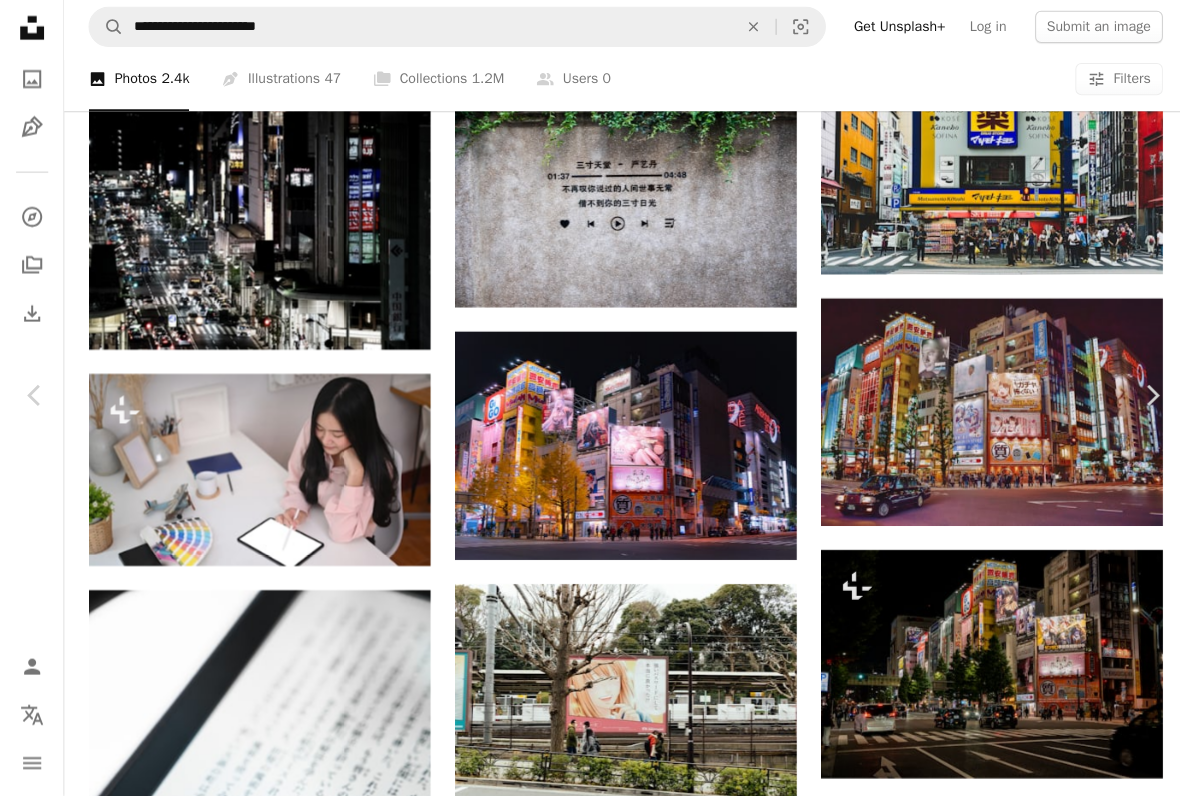 click at bounding box center (583, 4567) 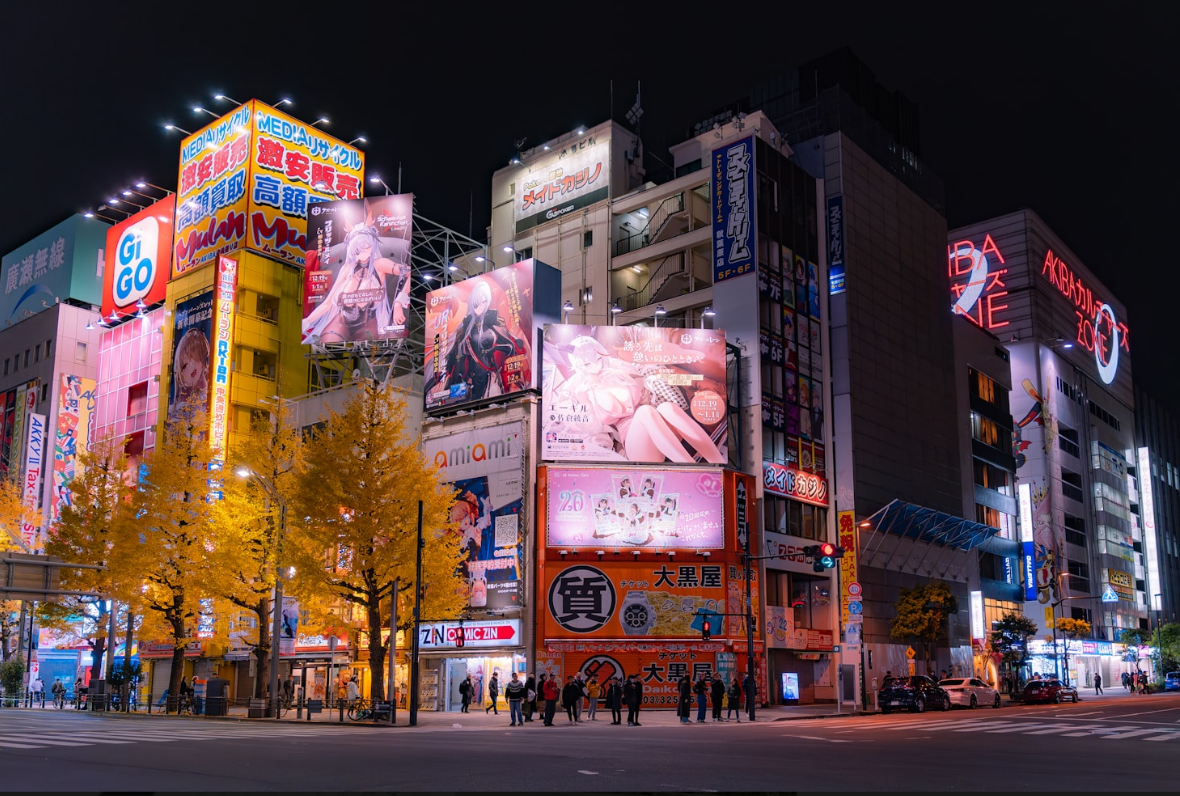 click at bounding box center [590, 398] 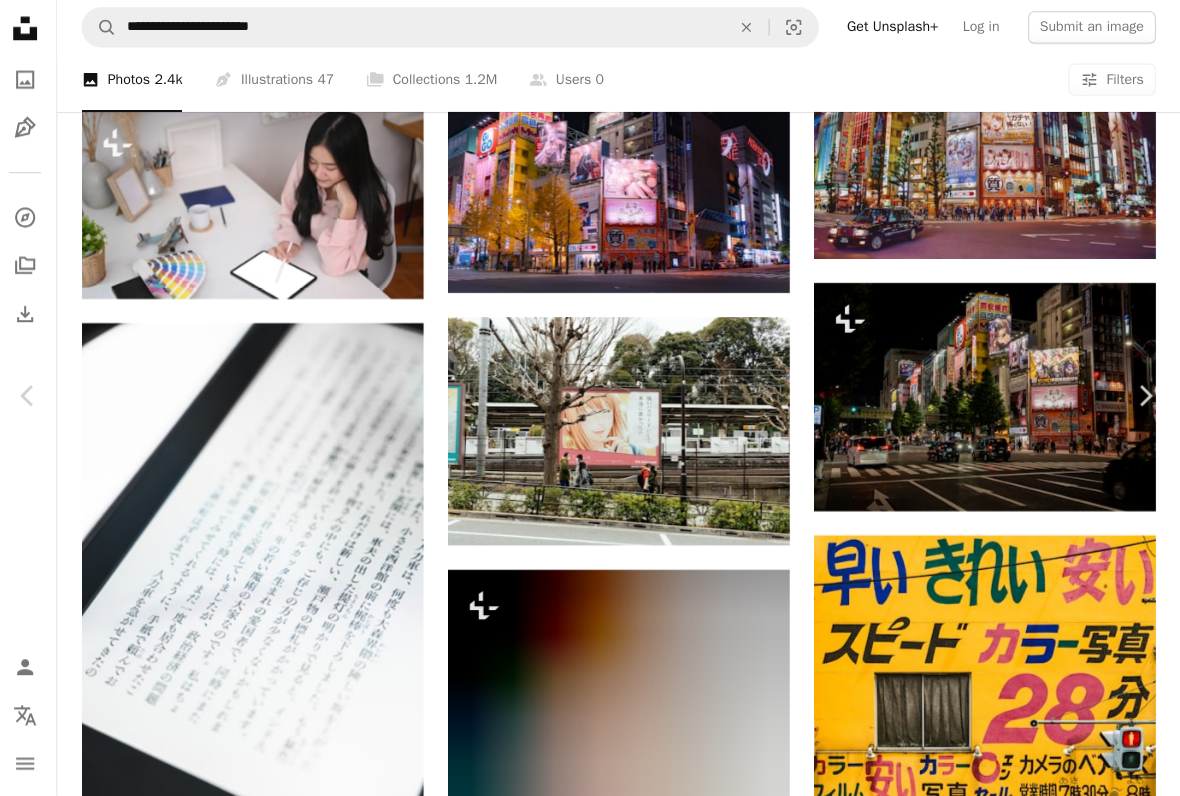 scroll, scrollTop: 2214, scrollLeft: 0, axis: vertical 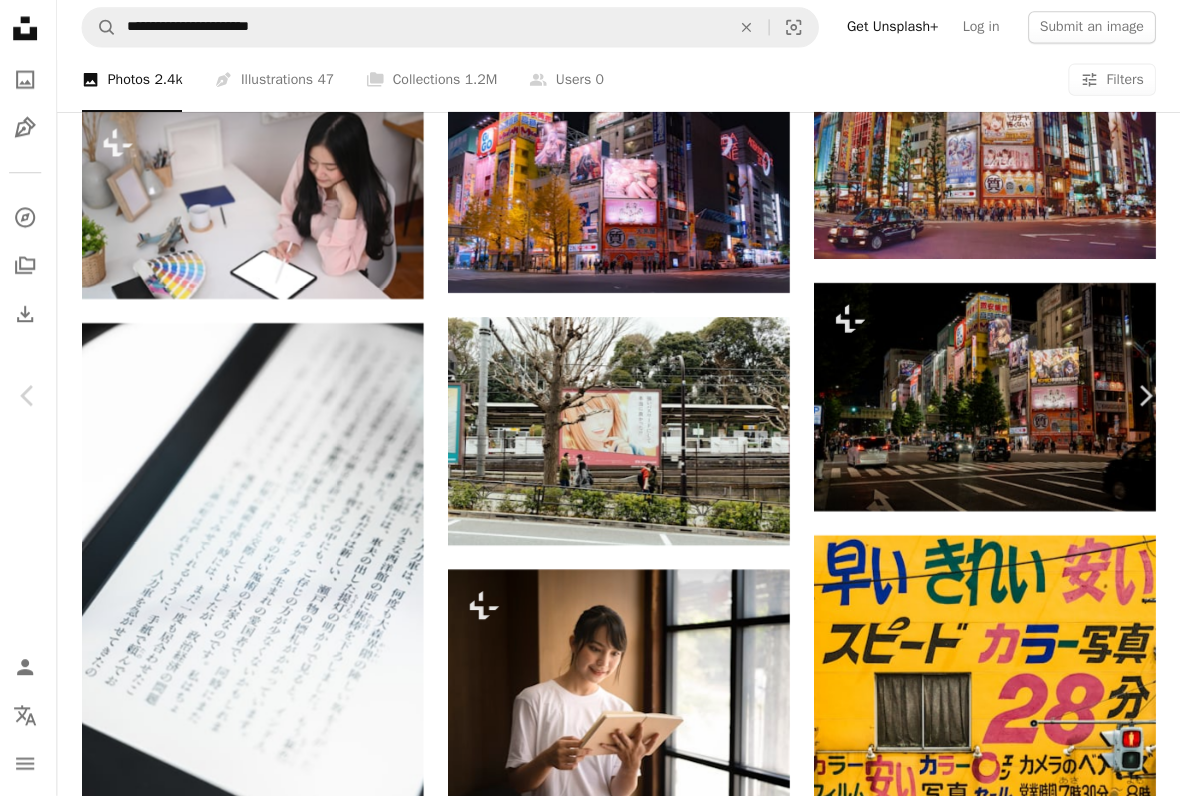 click on "Chevron right" 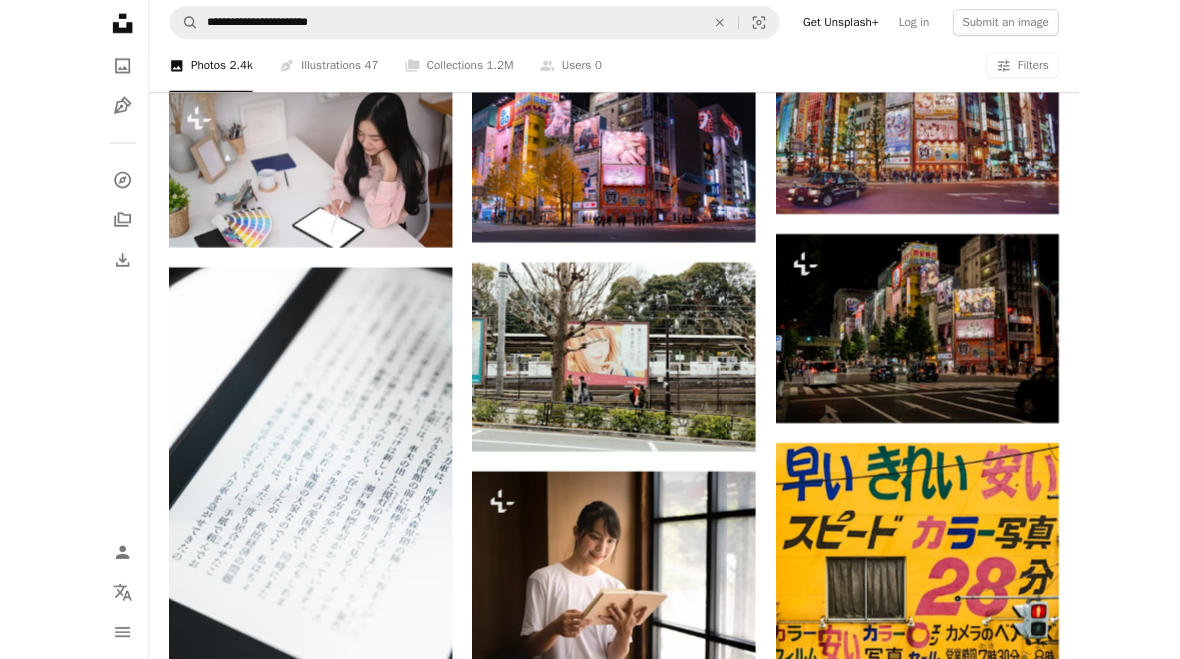 scroll, scrollTop: 1940, scrollLeft: 0, axis: vertical 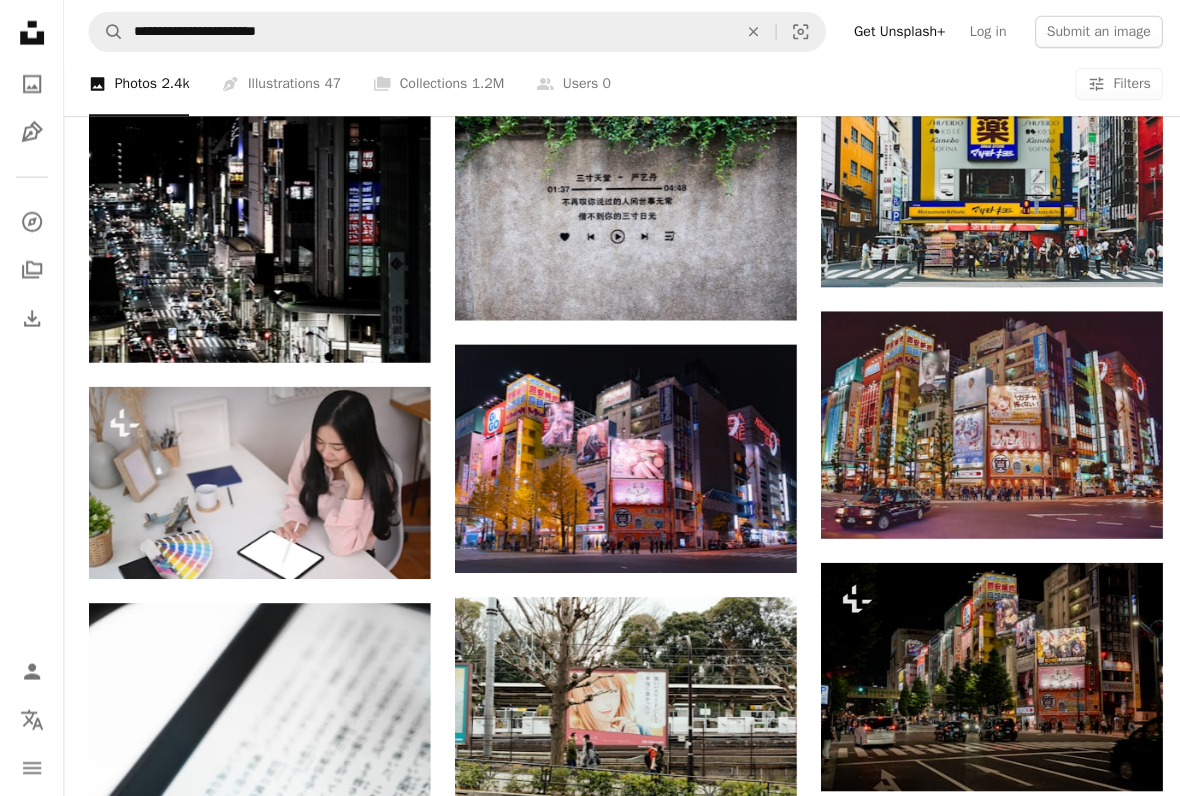 click at bounding box center [986, 423] 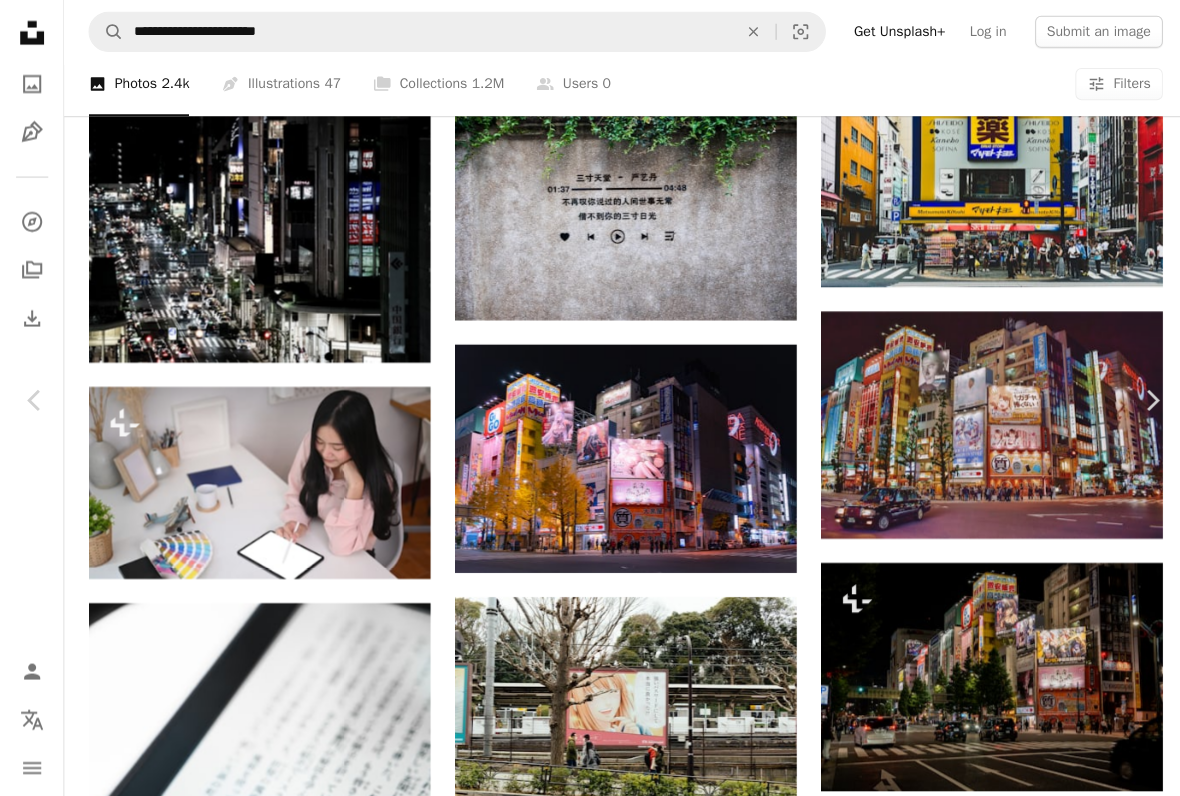 click on "Download free" at bounding box center (981, 4224) 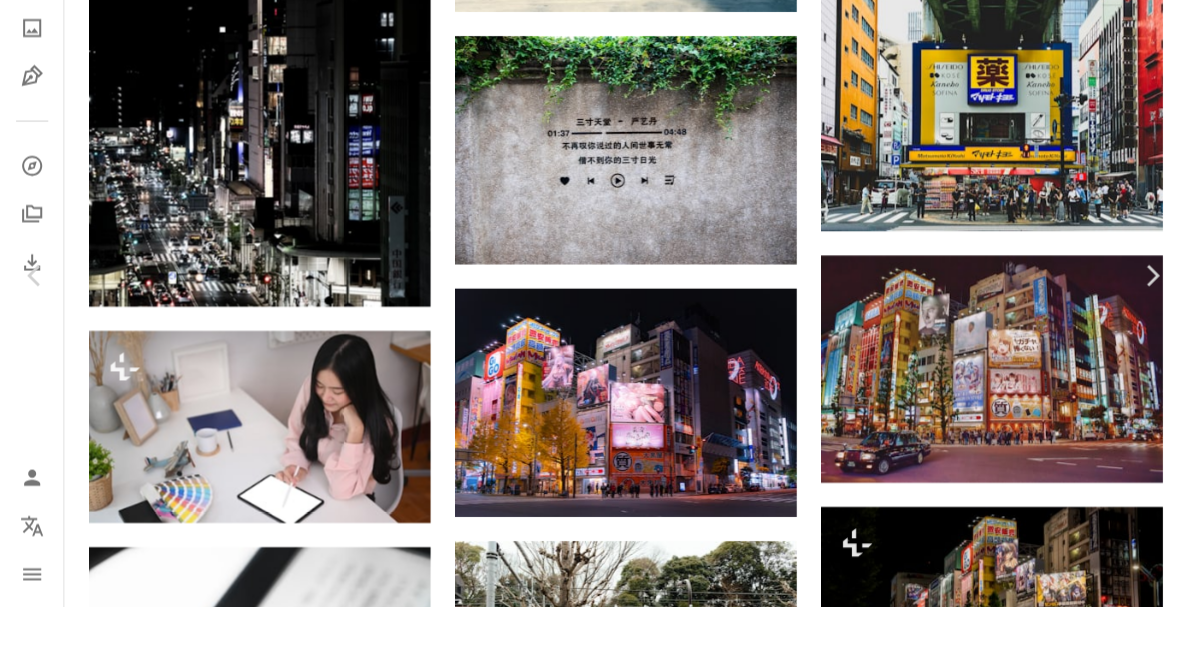 scroll, scrollTop: 1993, scrollLeft: 0, axis: vertical 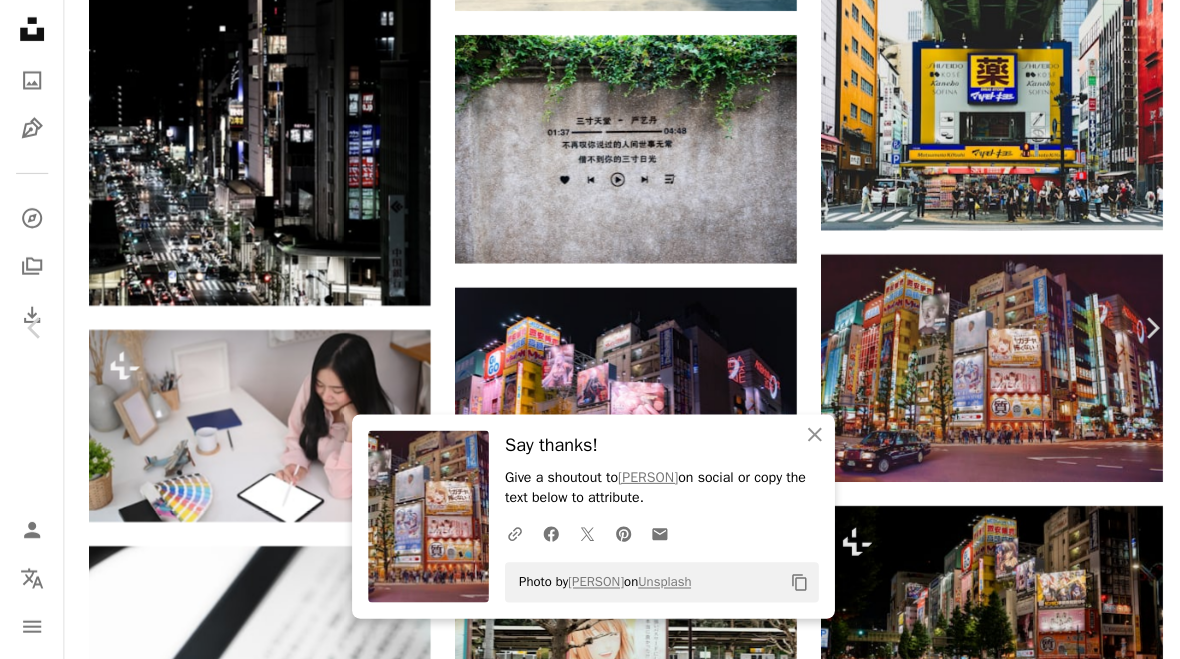 click on "Say thanks! Give a shoutout to  [PERSON]  on social or copy the text below to attribute. A URL sharing icon (chains) Facebook icon X (formerly Twitter) icon Pinterest icon An envelope Photo by  [PERSON]  on  Unsplash
Copy content jiachenlin thattravelblog A heart A plus sign Download free Chevron down Zoom in Views 334,558 Downloads 2,835 Featured in Travel A forward-right arrow Share Info icon Info More Actions Tokyo Nights A map marker Tokyo, [STATE] Calendar outlined Published on  August 9, 2019 Camera NIKON CORPORATION, NIKON D3300 Safety Free to use under the  Unsplash License city japan night tokyo taxi asia car building human architecture road urban vehicle transportation billboard machine town automobile advertisement wheel Public domain images Browse premium related images on iStock  |  Save 20% with code UNSPLASH20 View more on iStock  ↗ Related images A heart A plus sign mos design Available for hire A heart Lx1 For" at bounding box center [590, 4453] 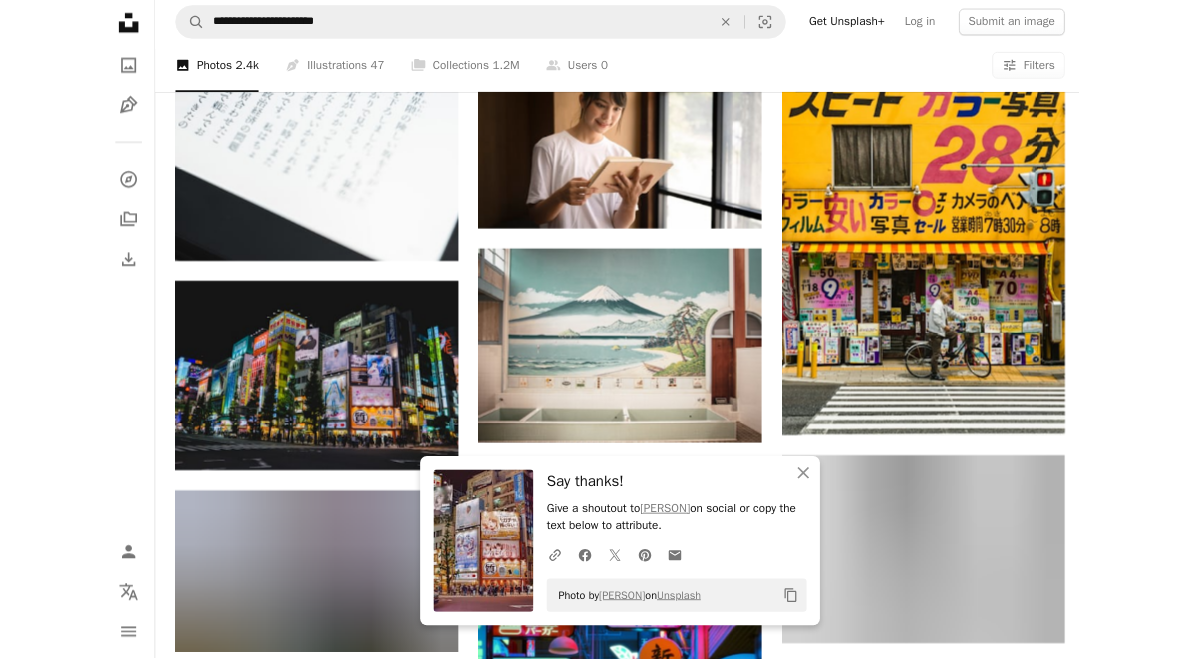 scroll, scrollTop: 2733, scrollLeft: 0, axis: vertical 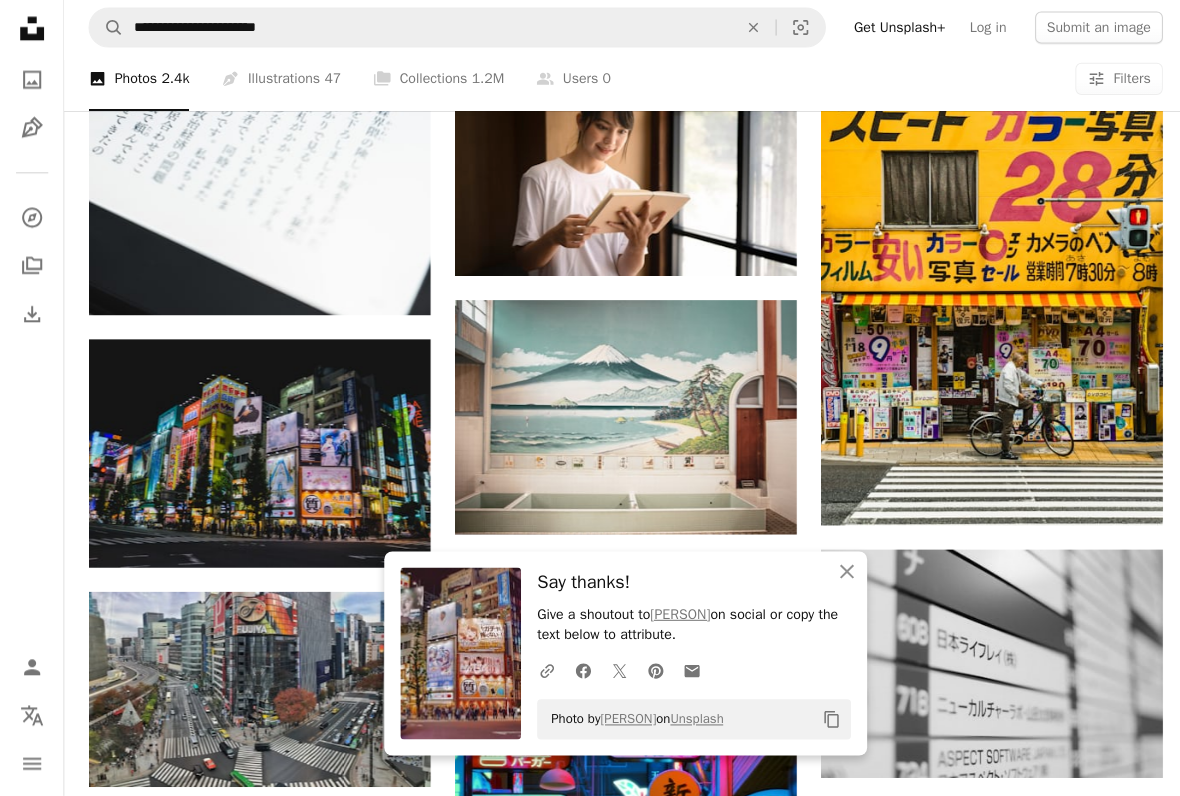 click at bounding box center (258, 455) 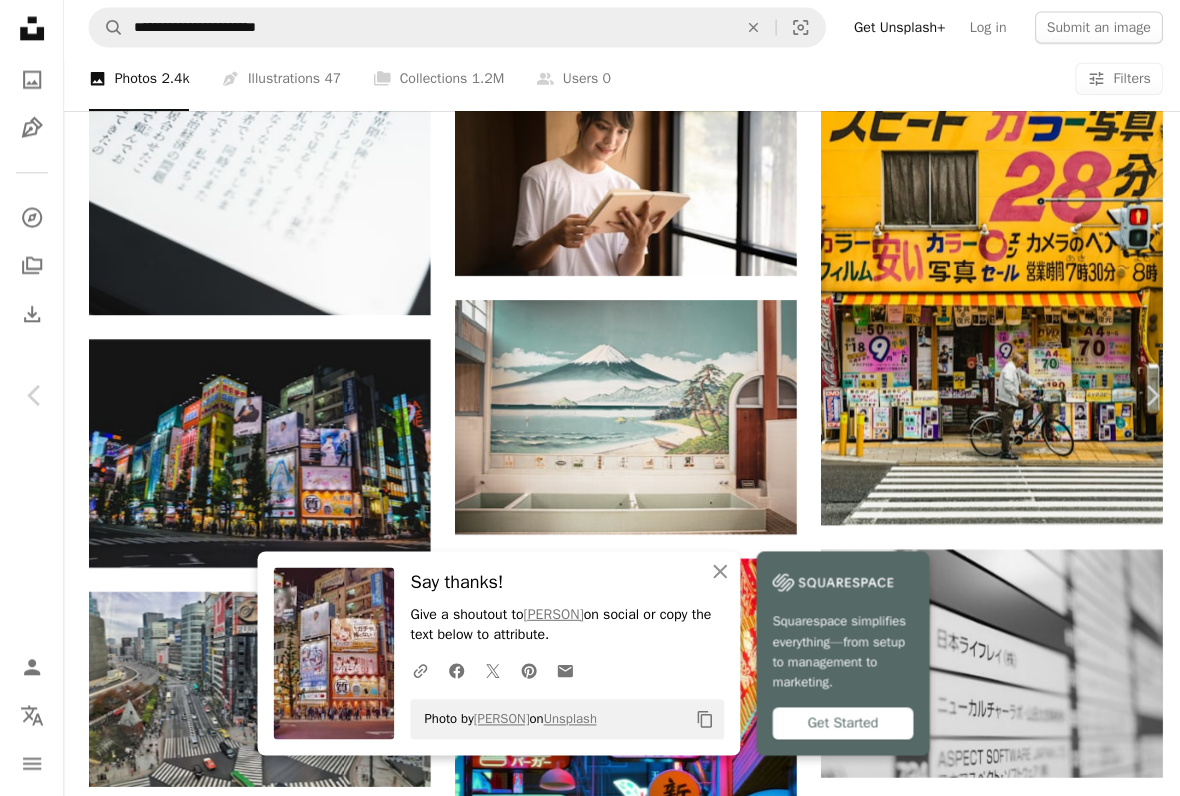 click on "An X shape" 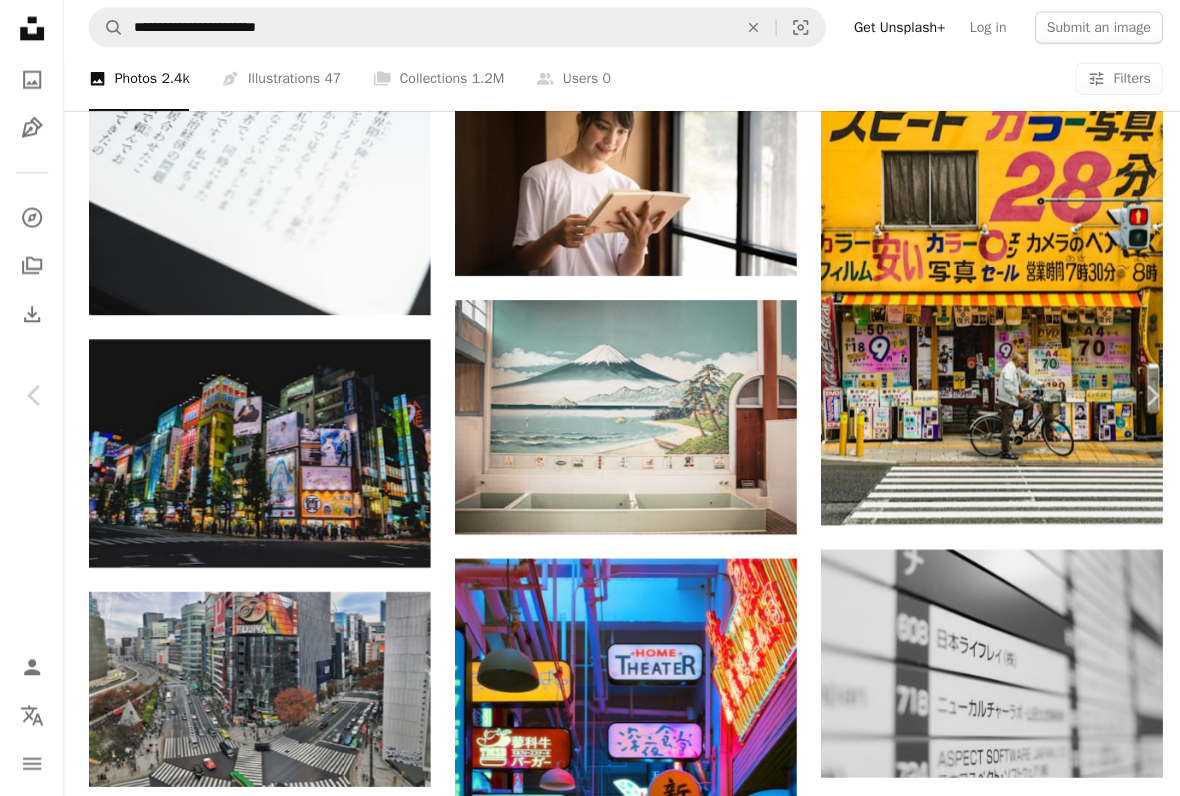 click on "Download free" at bounding box center [981, 3431] 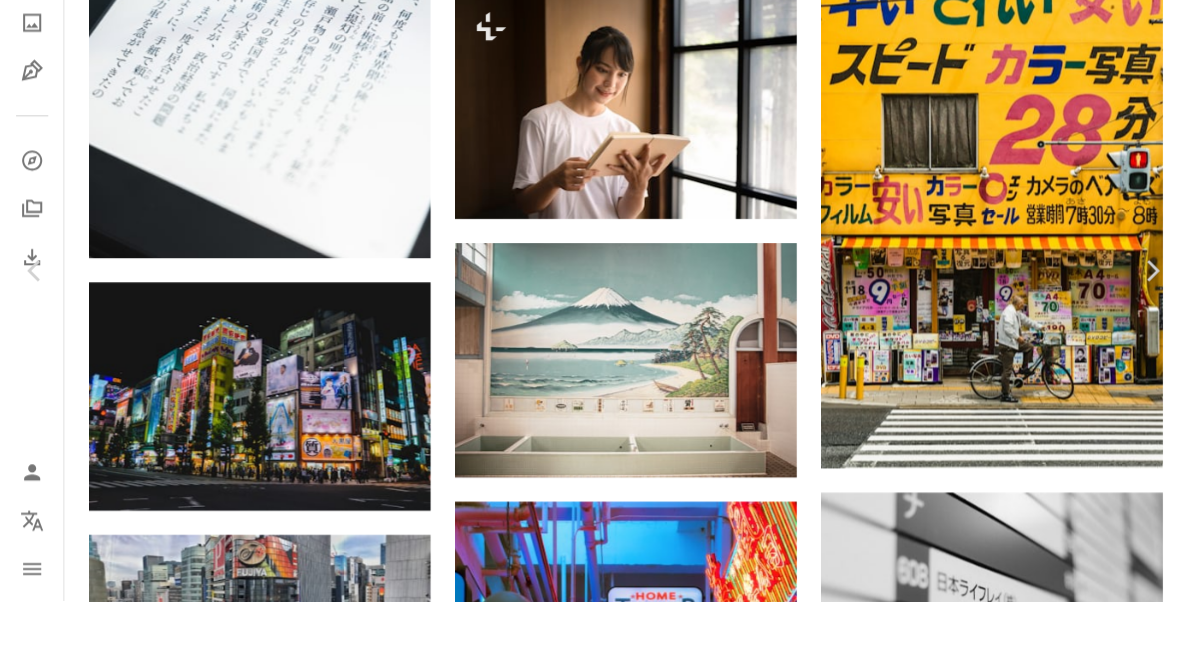 scroll, scrollTop: 2790, scrollLeft: 0, axis: vertical 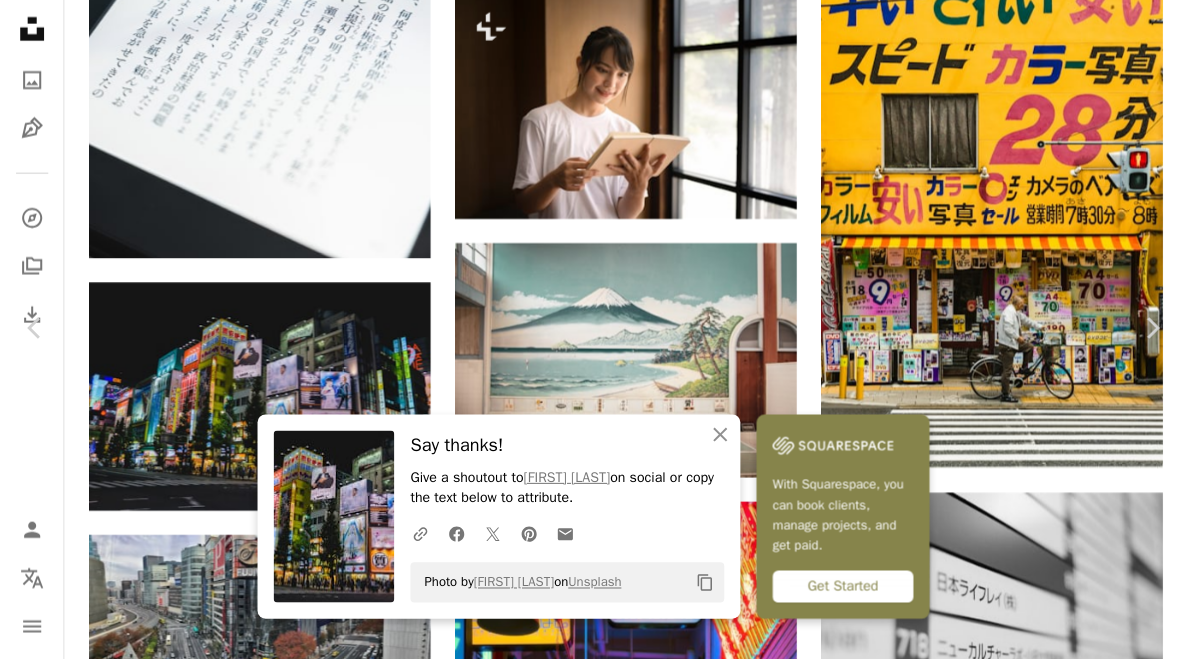 click on "Download free" at bounding box center (981, 3374) 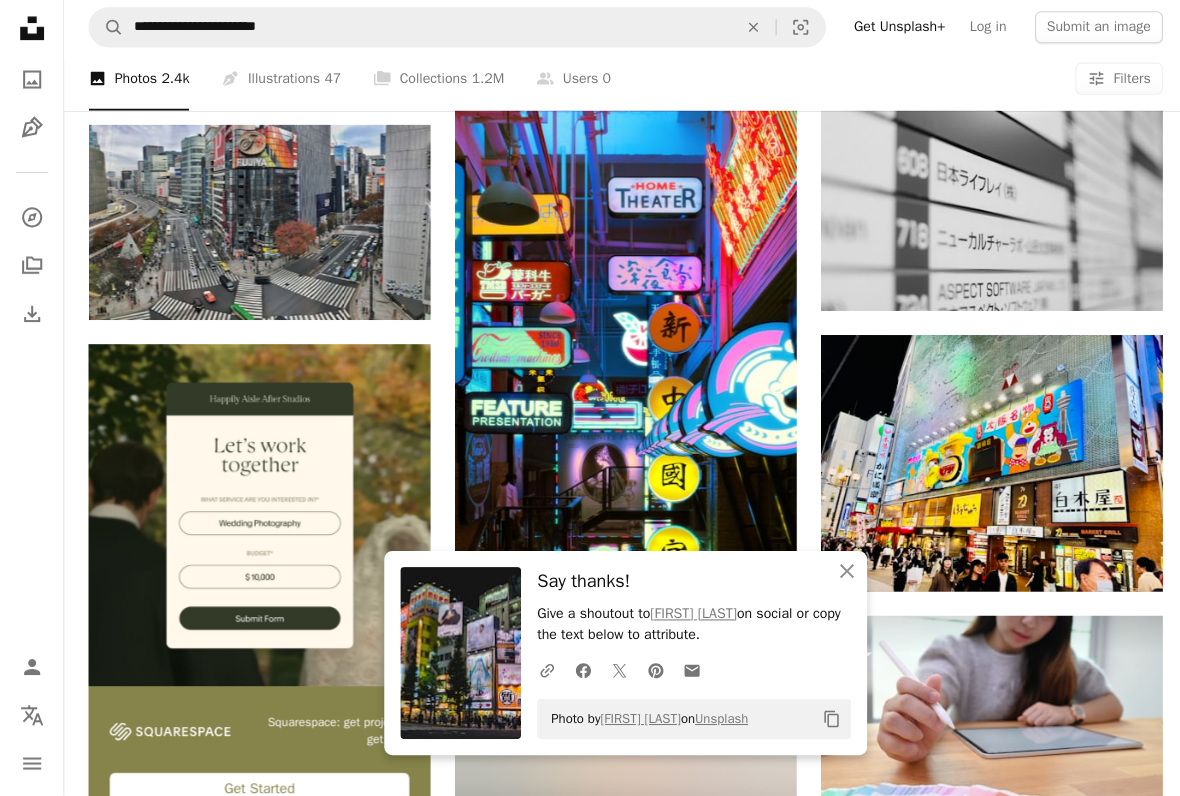 scroll, scrollTop: 3198, scrollLeft: 0, axis: vertical 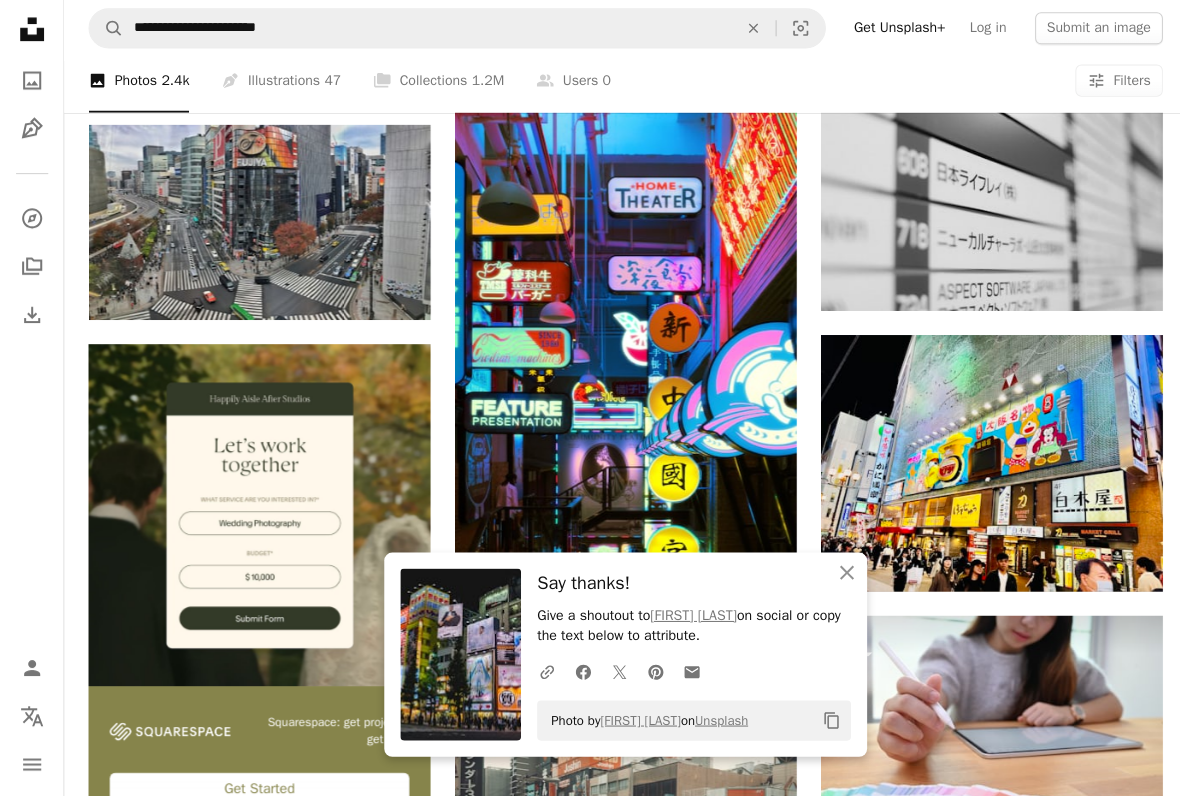 click on "An X shape" 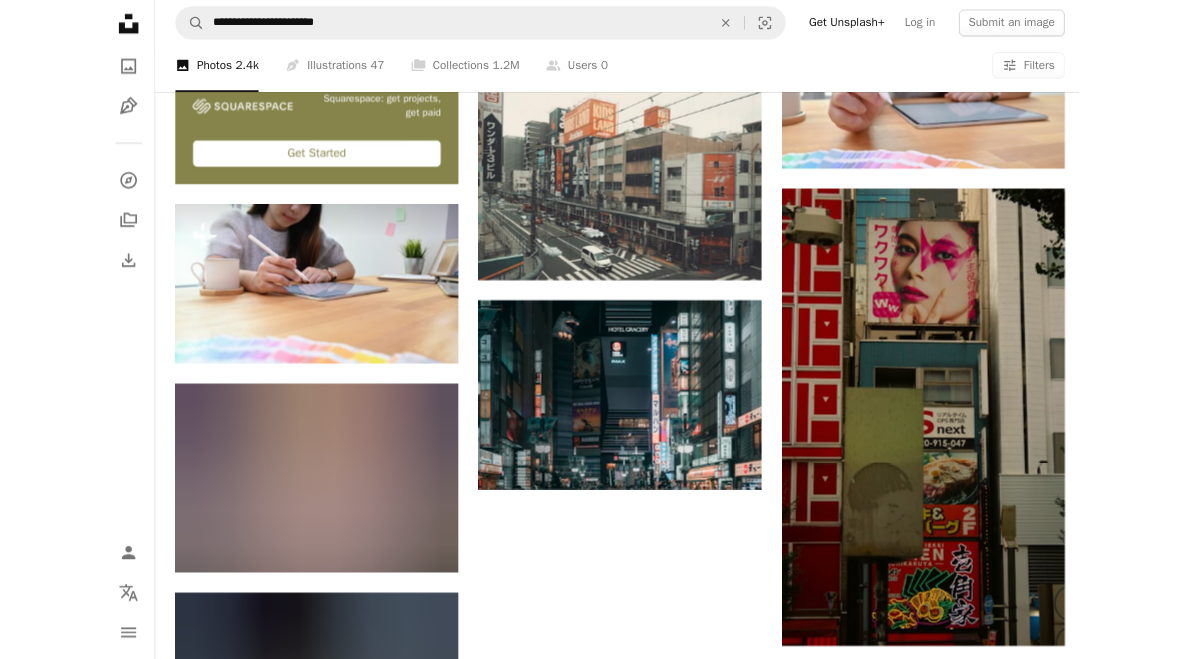 scroll, scrollTop: 3797, scrollLeft: 0, axis: vertical 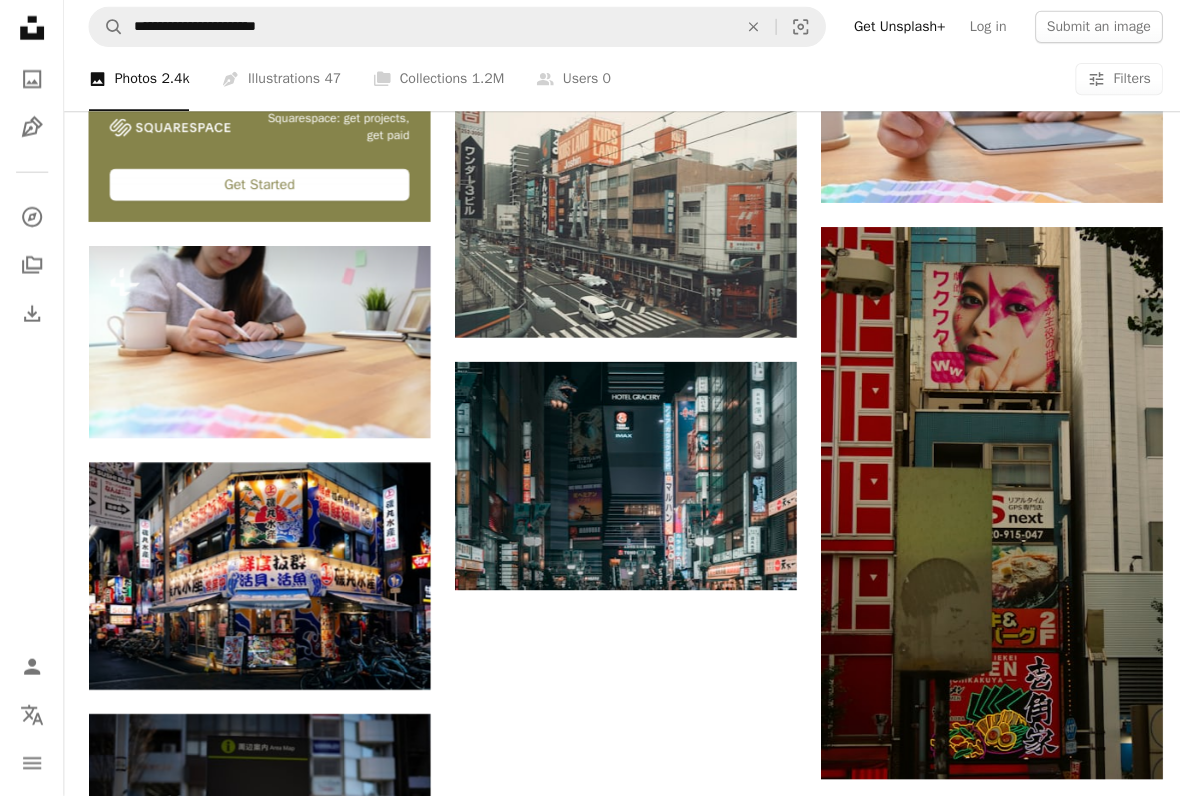 click at bounding box center (258, 578) 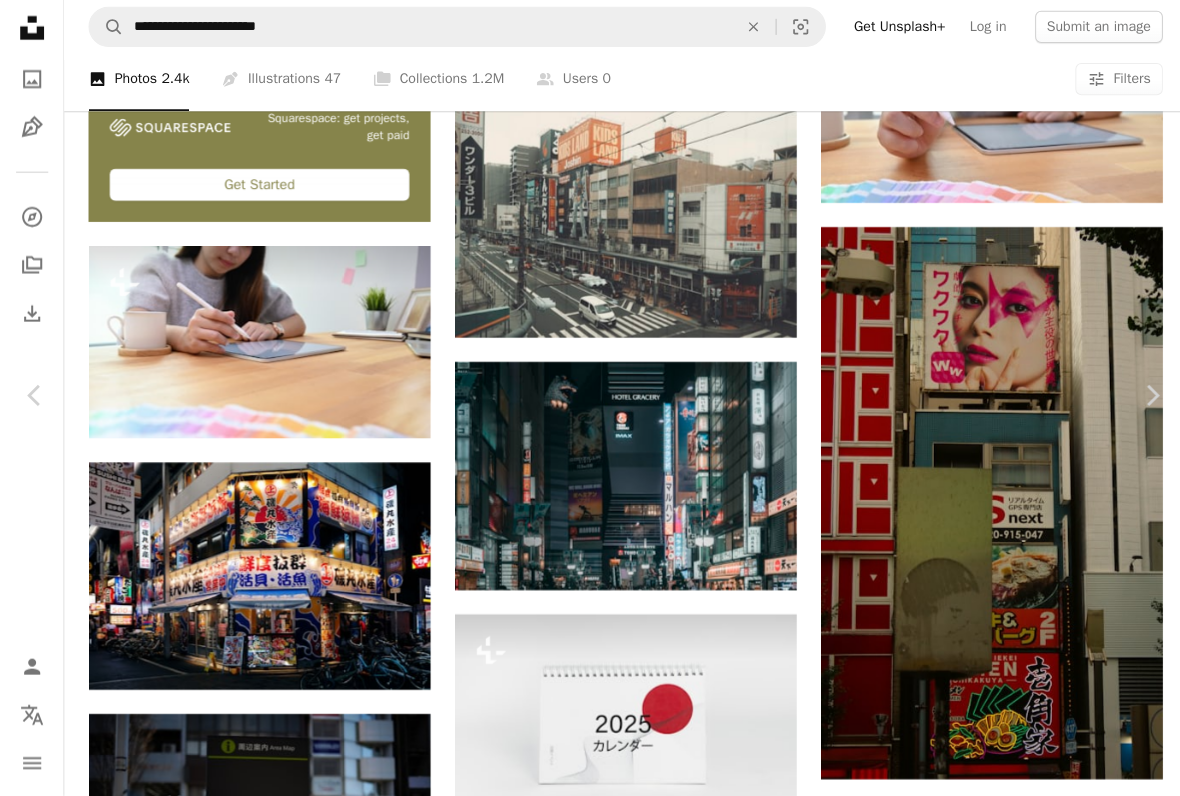 click on "Download free" at bounding box center (981, 4685) 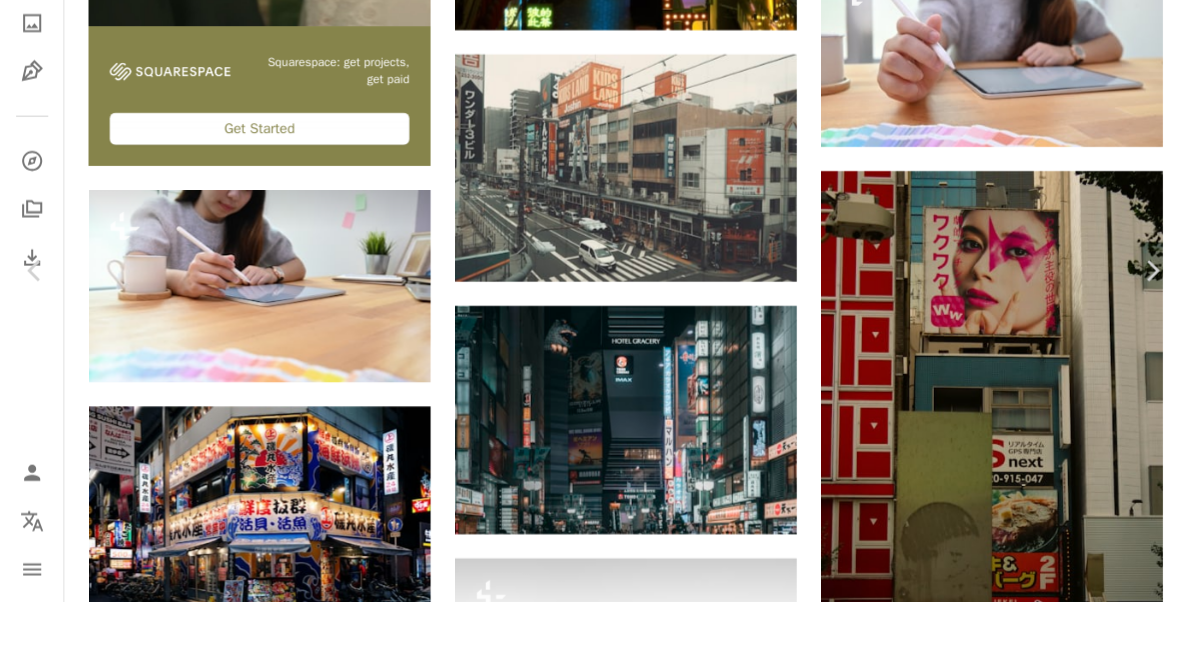 scroll, scrollTop: 3854, scrollLeft: 0, axis: vertical 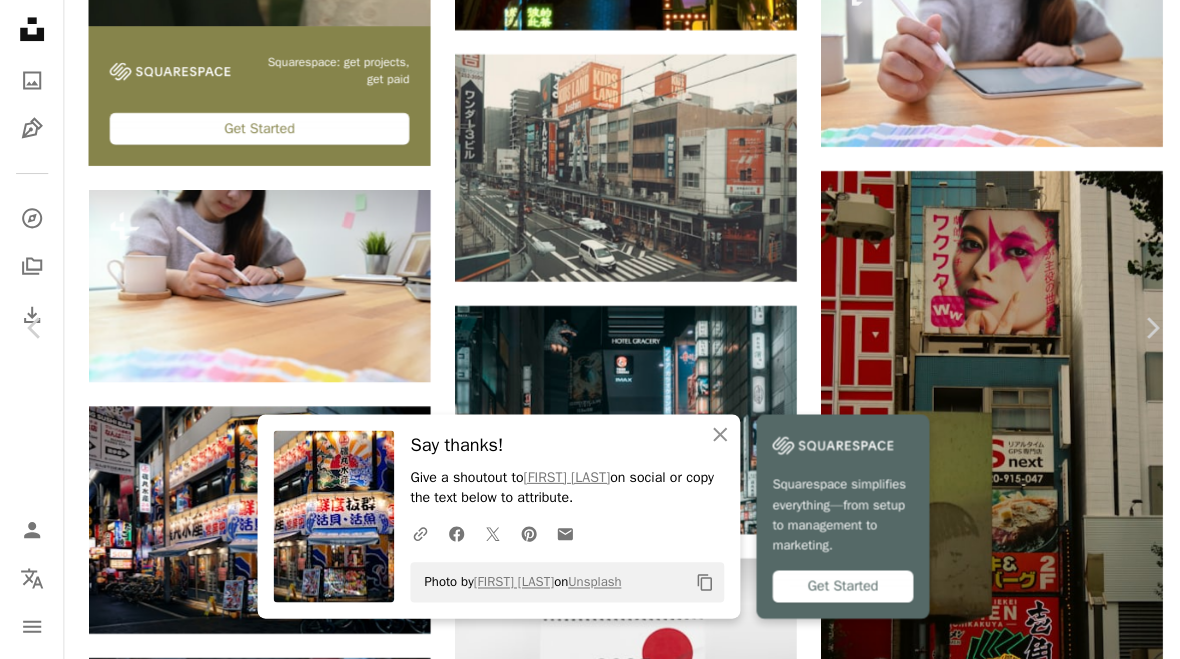 click on "Say thanks! Give a shoutout to  [PERSON]  on social or copy the text below to attribute. A URL sharing icon (chains) Facebook icon X (formerly Twitter) icon Pinterest icon An envelope Photo by  [PERSON]  on  Unsplash
Copy content Squarespace simplifies everything—from setup to management to marketing. Get Started jiachenlin A heart A plus sign Download free Chevron down Zoom in Views 7,385 Downloads 74 A forward-right arrow Share Info icon Info More Actions A map marker Ebisu Bashi-Suji, 3 Chome-2 Namba, Chuo Ward, Osaka, [STATE] Calendar outlined Published on  November 11, 2024 Camera LEICA CAMERA AG, LEICA Q3 Safety Free to use under the  Unsplash License japan osaka storefront leica streetscape food city human road street burger urban vehicle bike bicycle shop town night life Public domain images Browse premium related images on iStock  |  Save 20% with code UNSPLASH20 View more on iStock  ↗ Related images A heart mos design" at bounding box center [590, 4910] 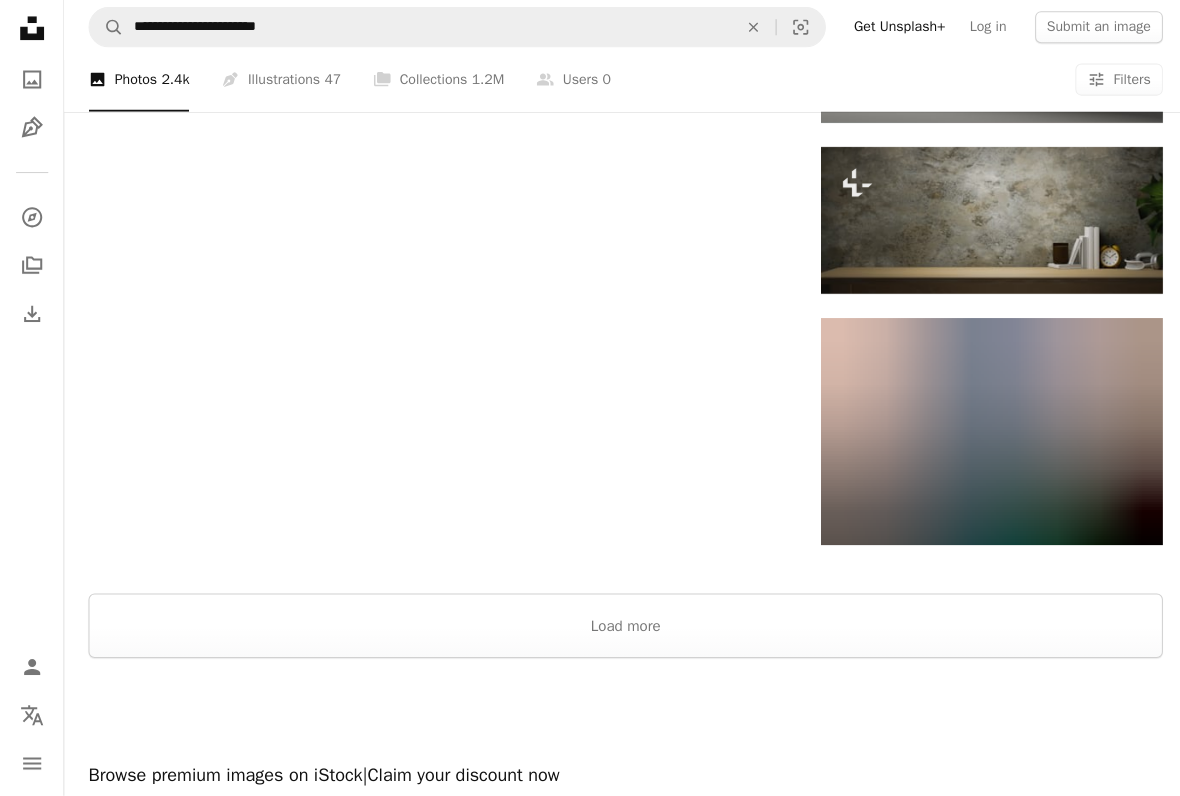 scroll, scrollTop: 7044, scrollLeft: 0, axis: vertical 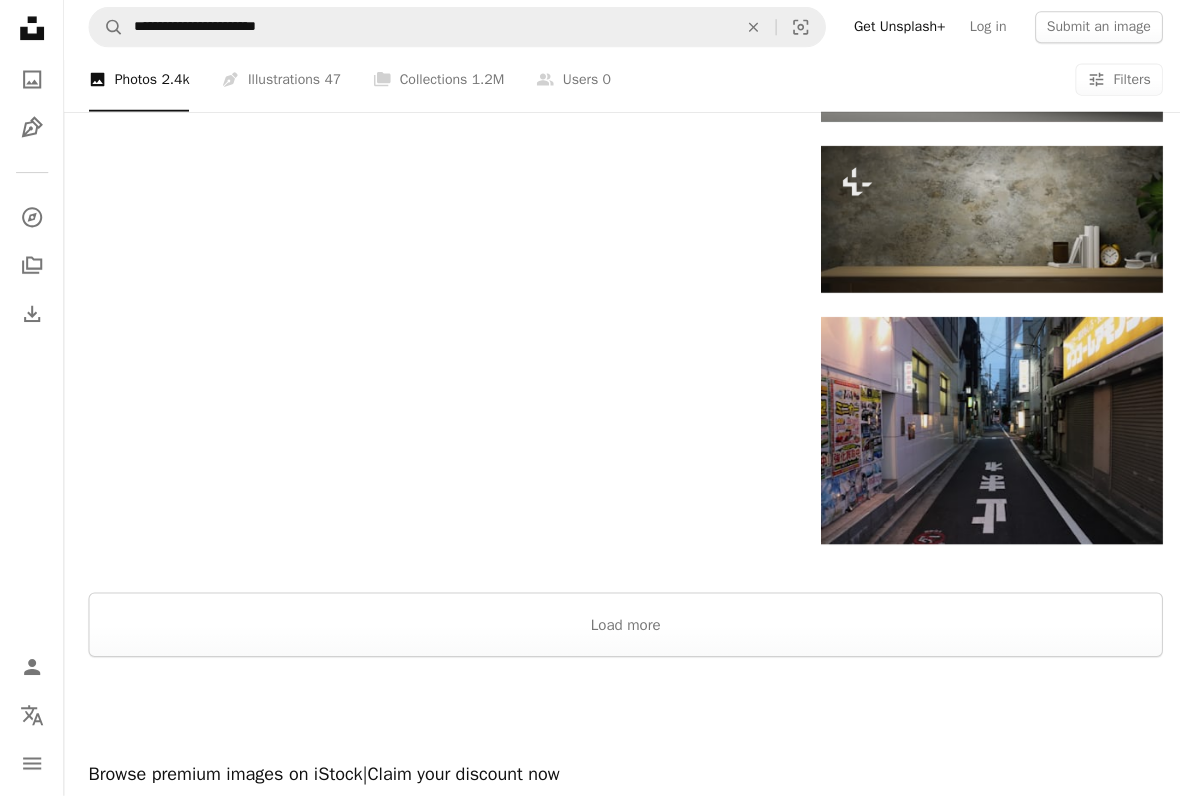 click on "Load more" at bounding box center (622, 626) 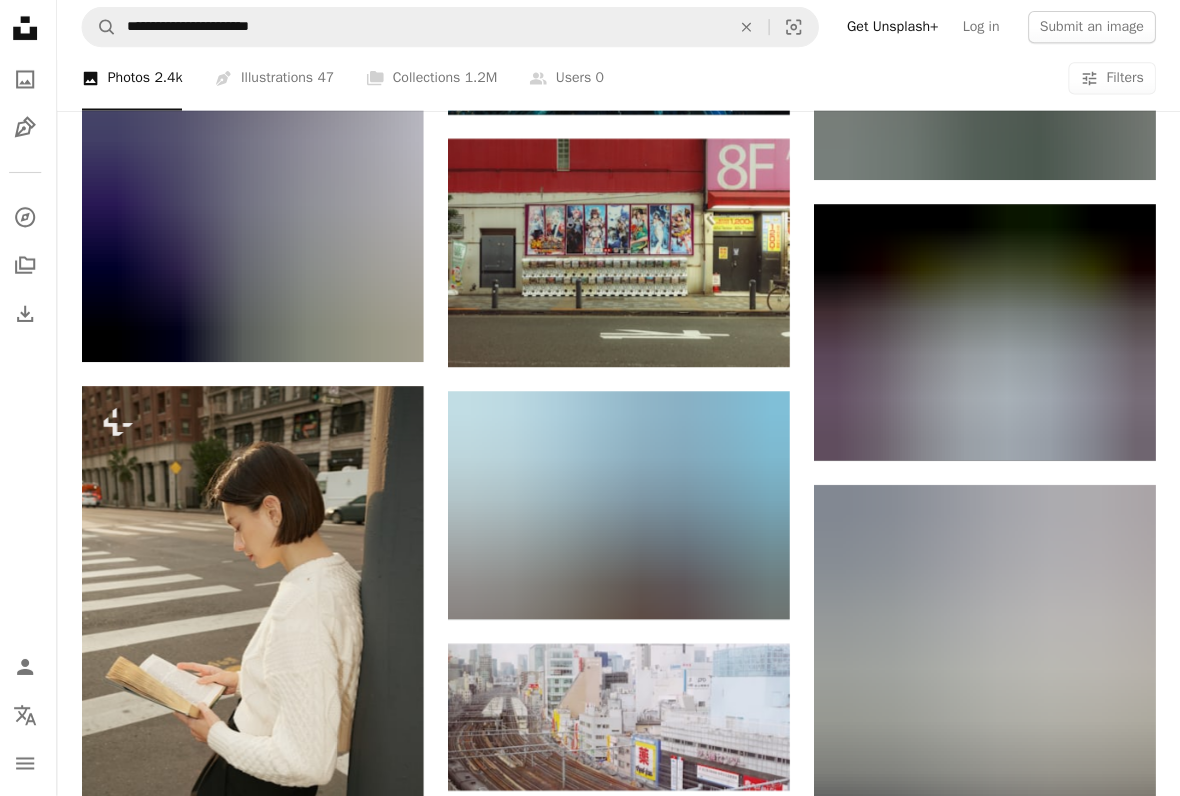 scroll, scrollTop: 10717, scrollLeft: 0, axis: vertical 